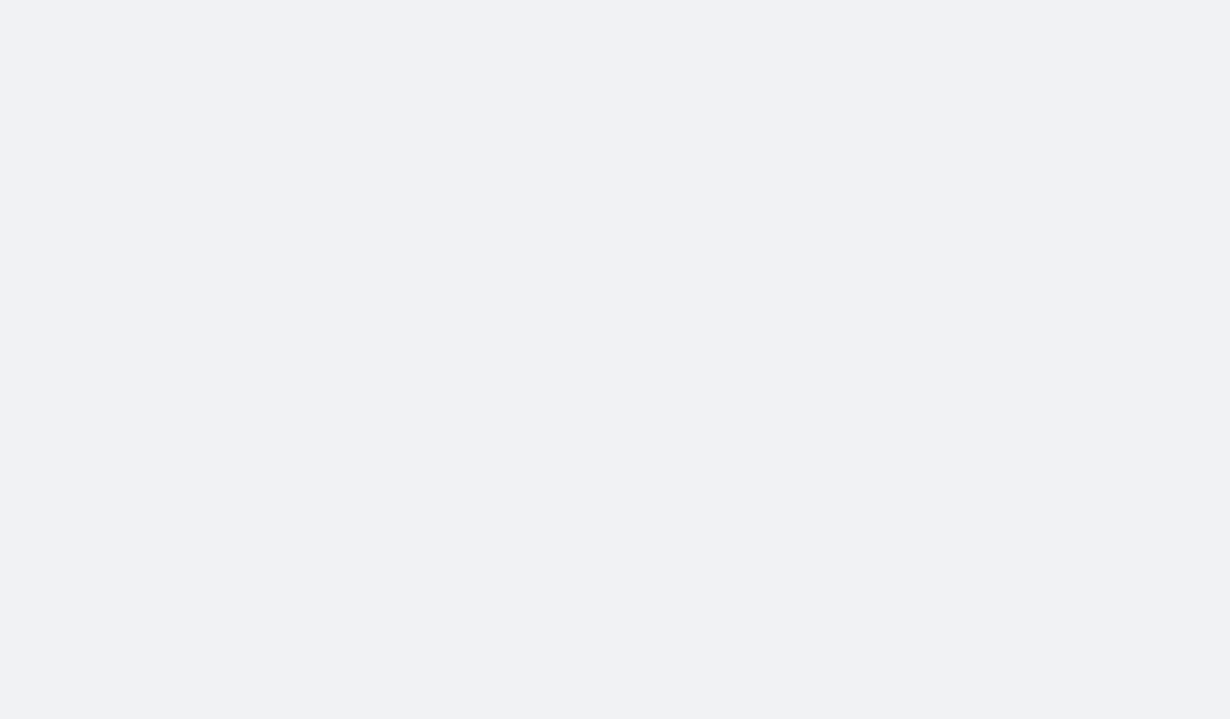 scroll, scrollTop: 0, scrollLeft: 0, axis: both 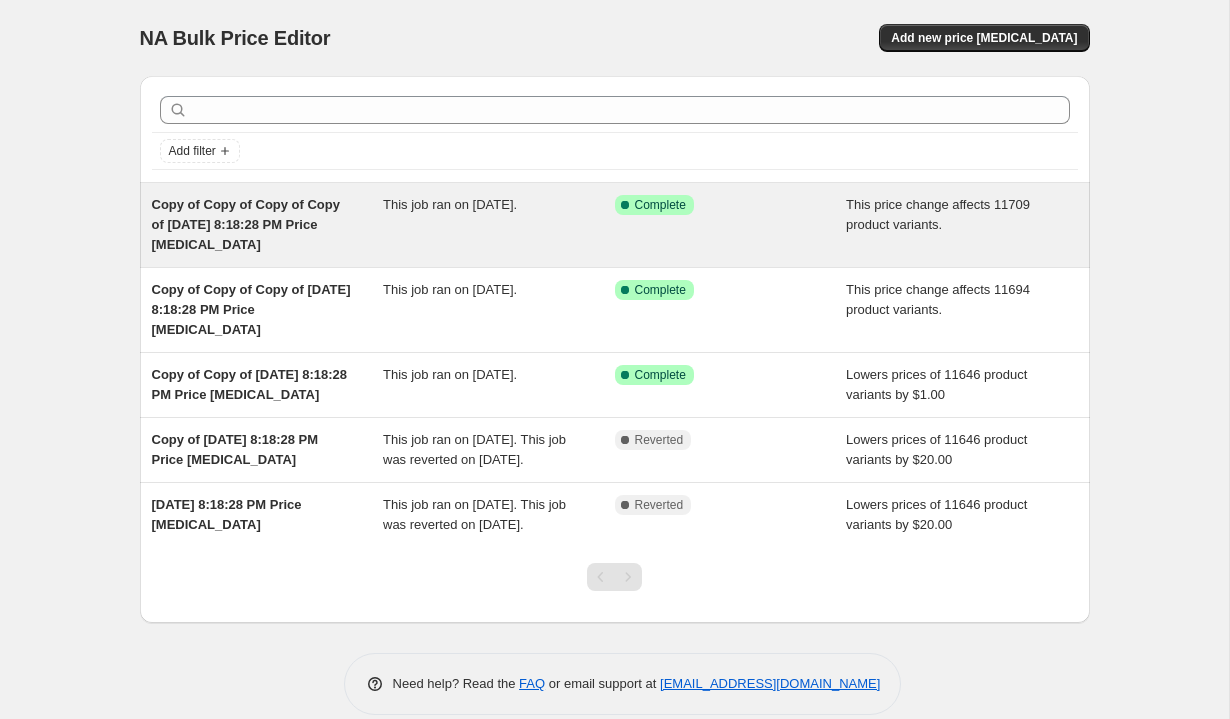 click on "Success Complete Complete" at bounding box center (731, 225) 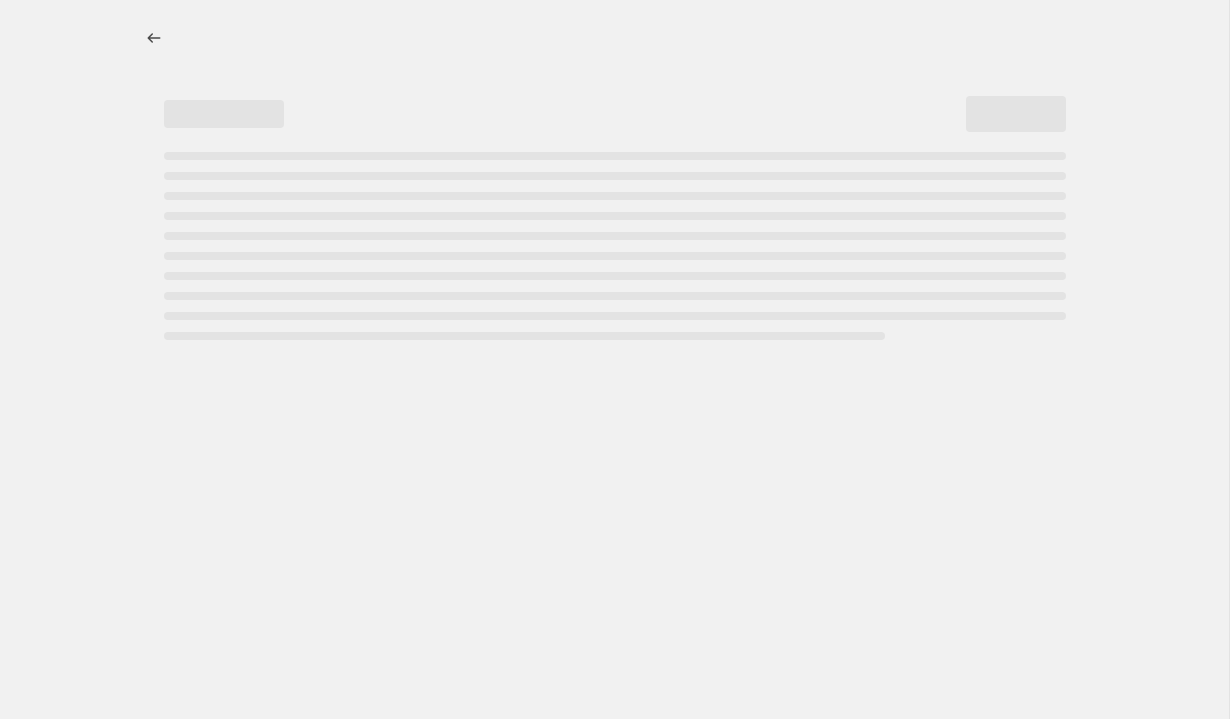select on "no_change" 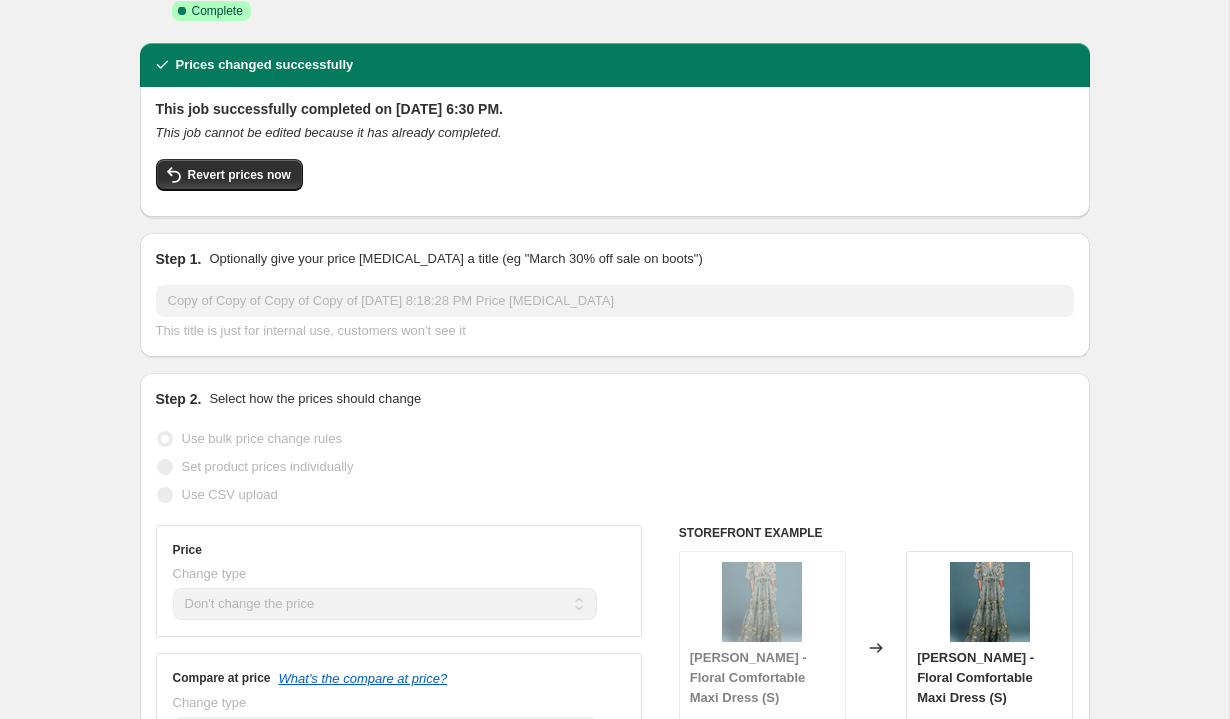scroll, scrollTop: 0, scrollLeft: 0, axis: both 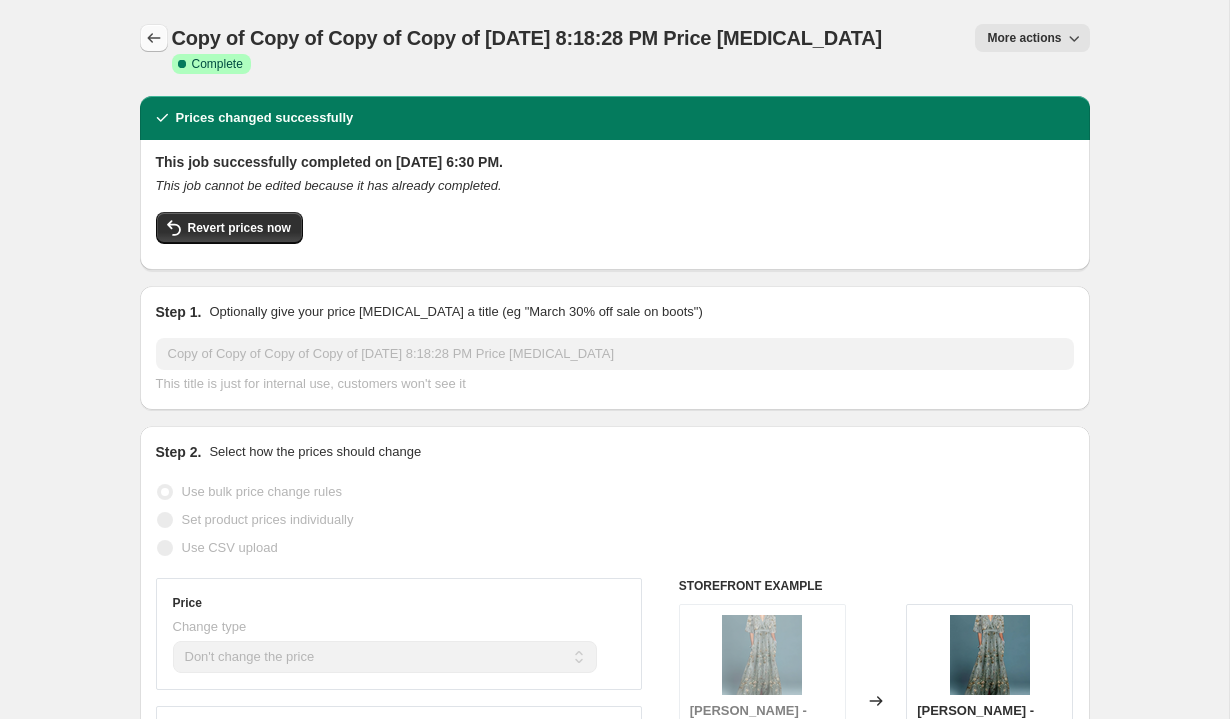 click 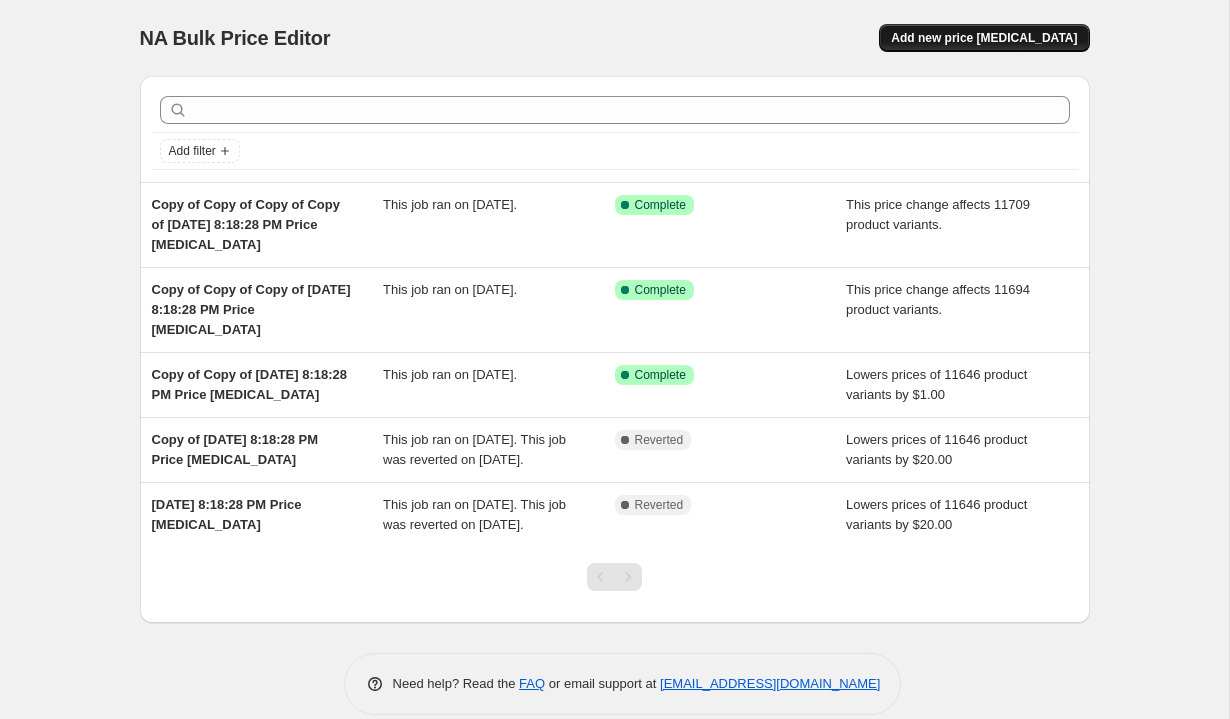 click on "Add new price change job" at bounding box center [984, 38] 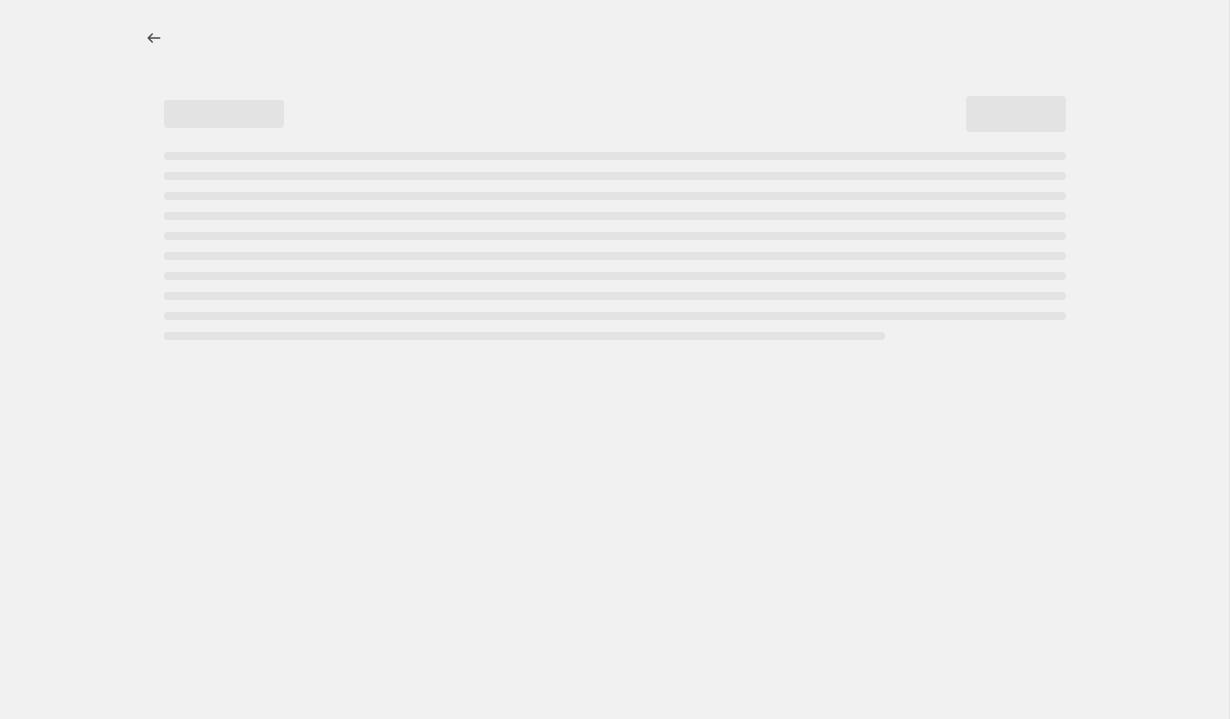select on "percentage" 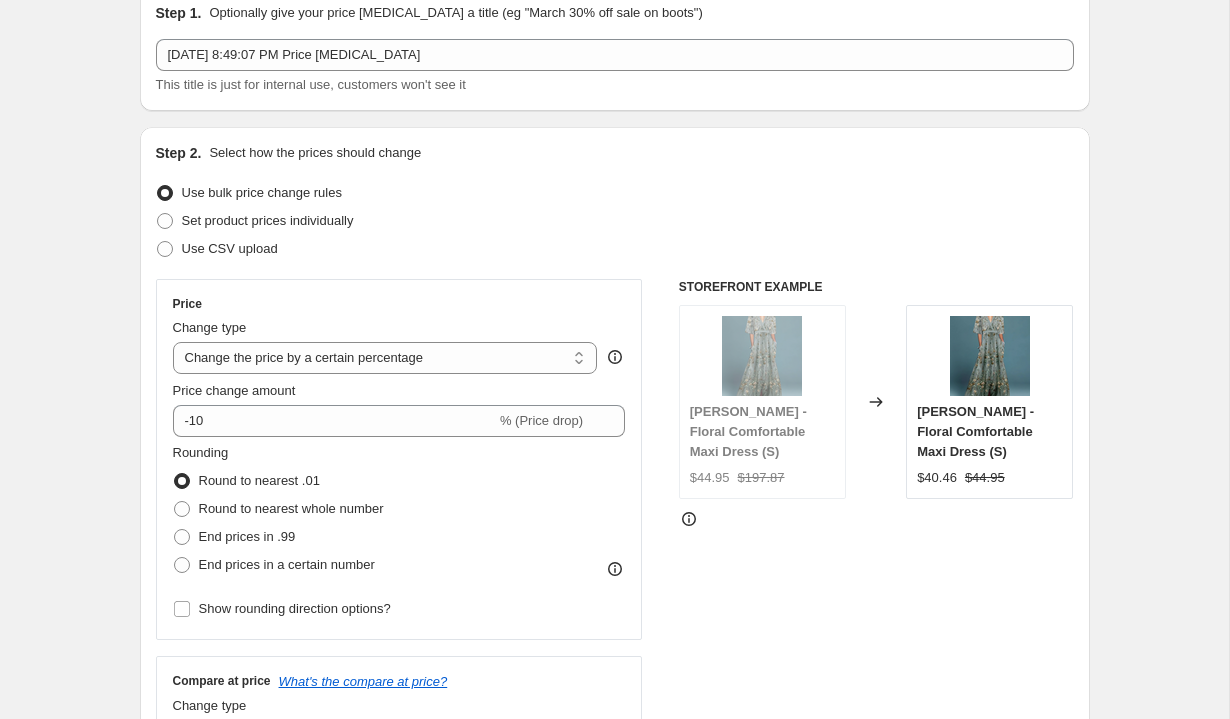 scroll, scrollTop: 92, scrollLeft: 0, axis: vertical 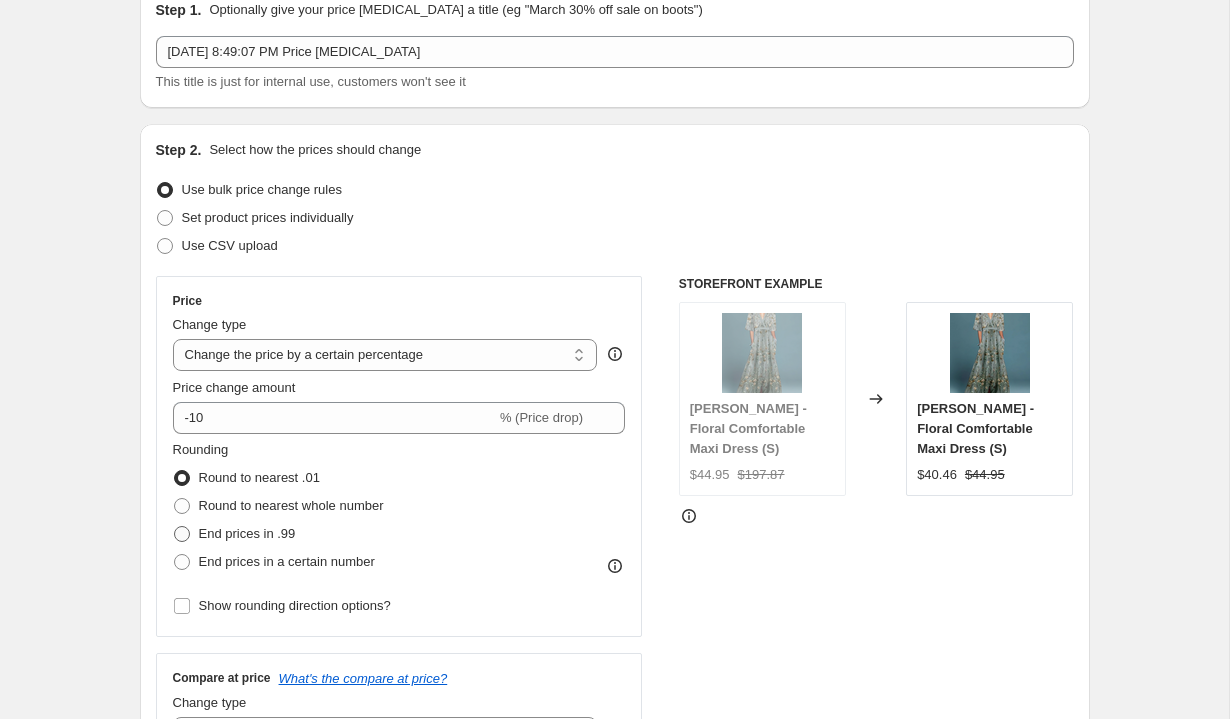 click on "End prices in .99" at bounding box center (234, 534) 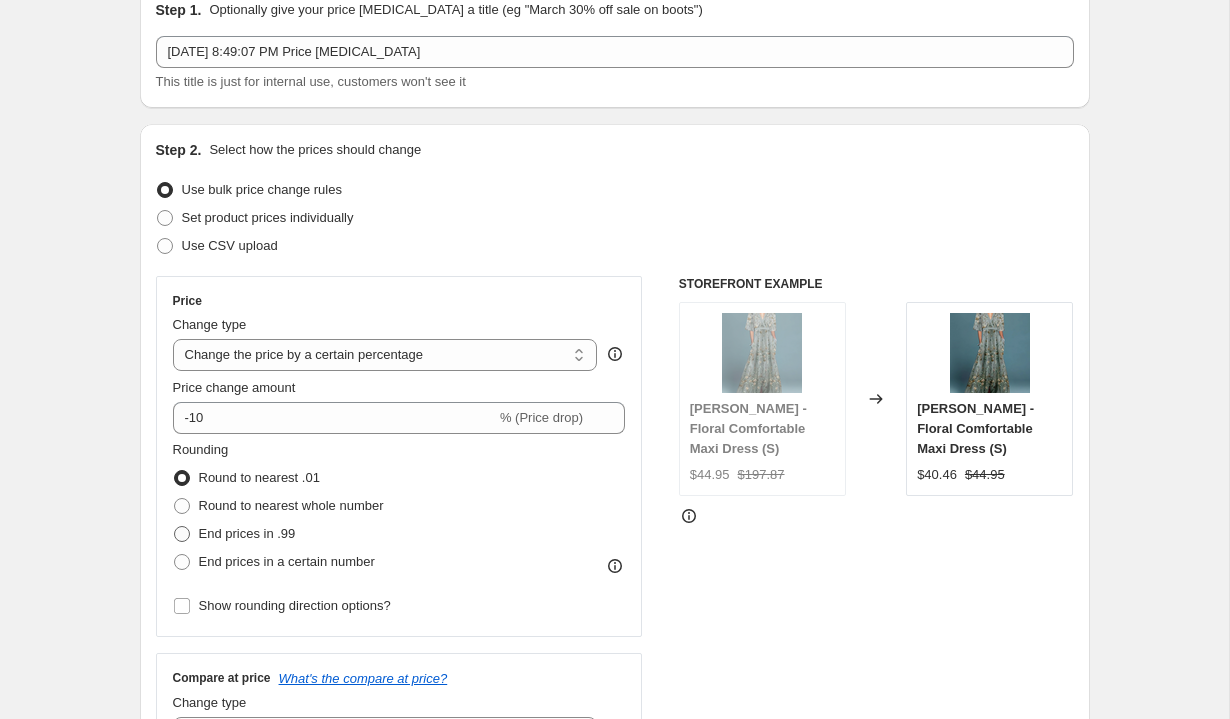 radio on "true" 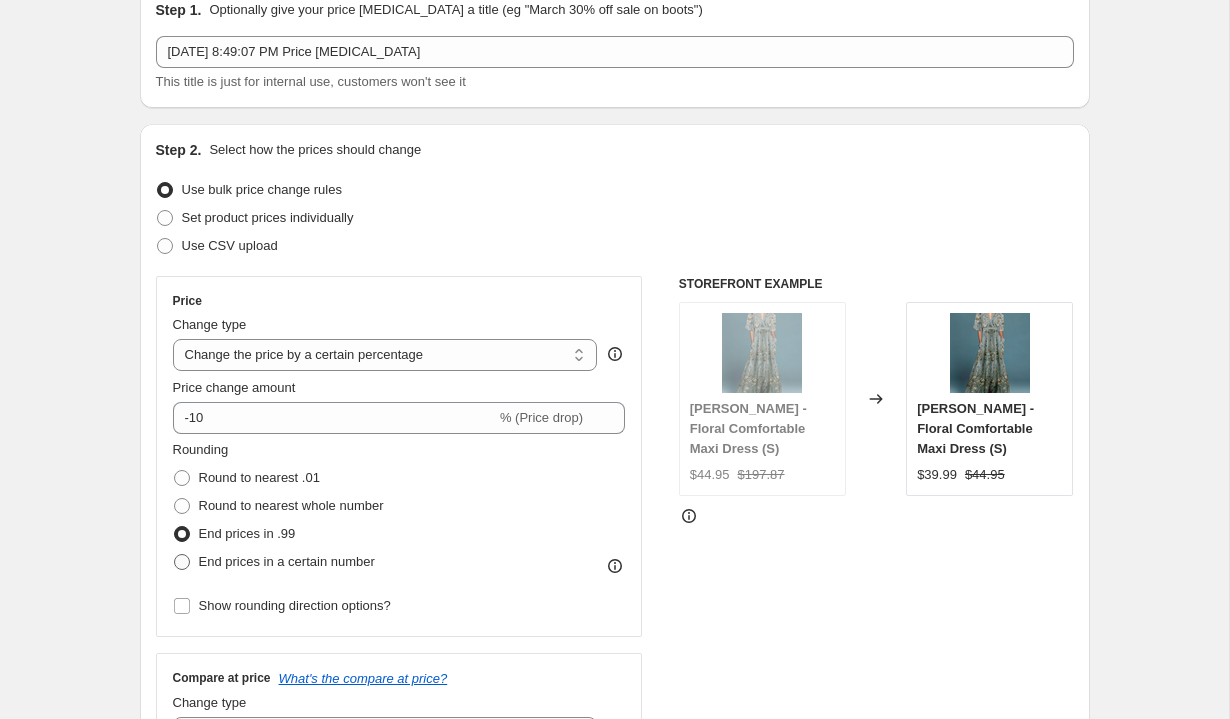 scroll, scrollTop: 111, scrollLeft: 0, axis: vertical 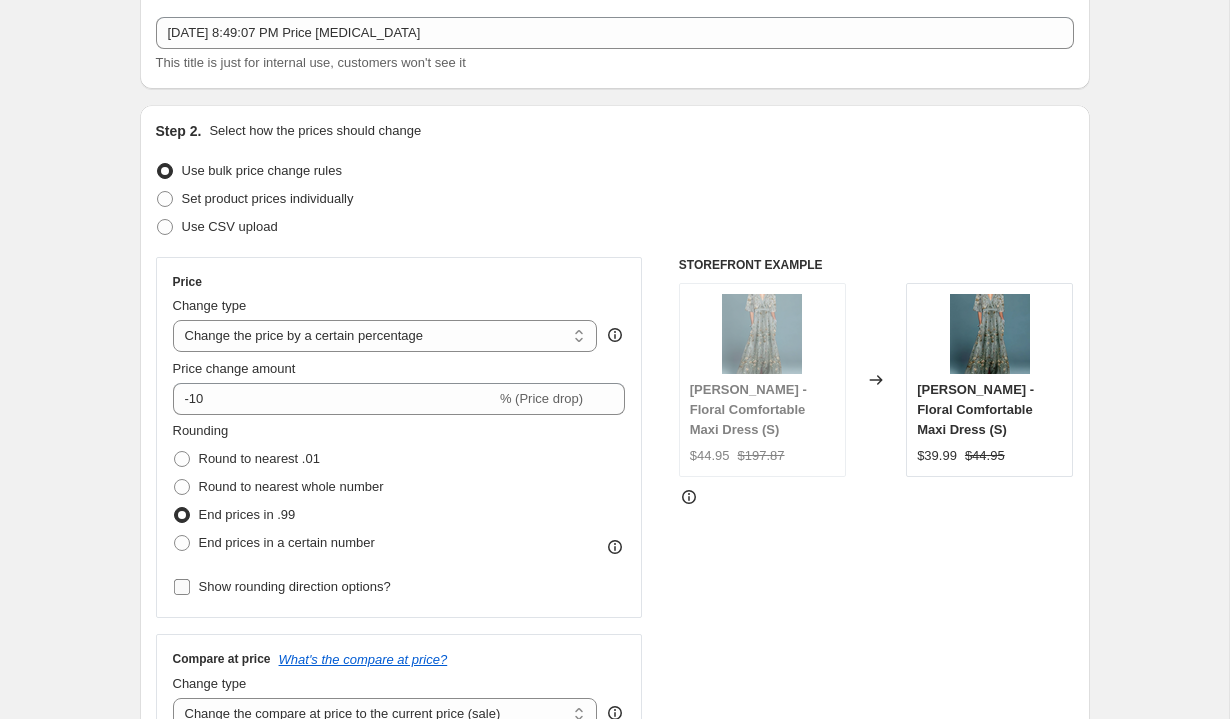 click on "Show rounding direction options?" at bounding box center [182, 587] 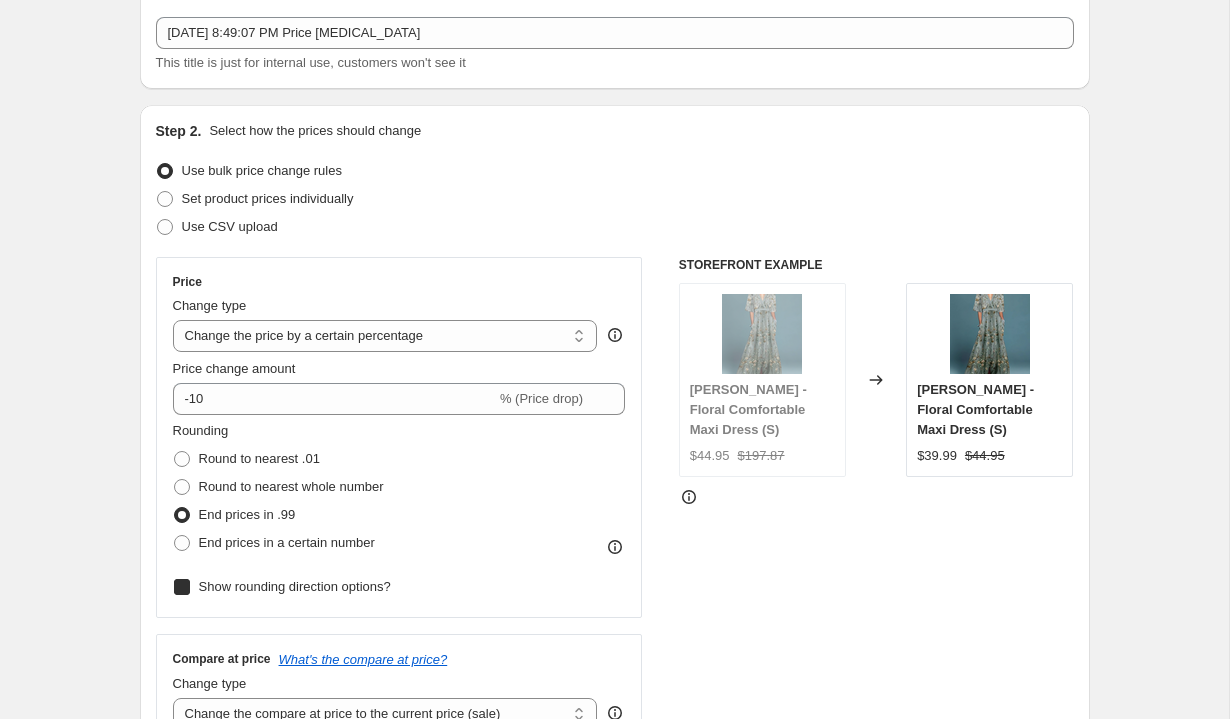 checkbox on "true" 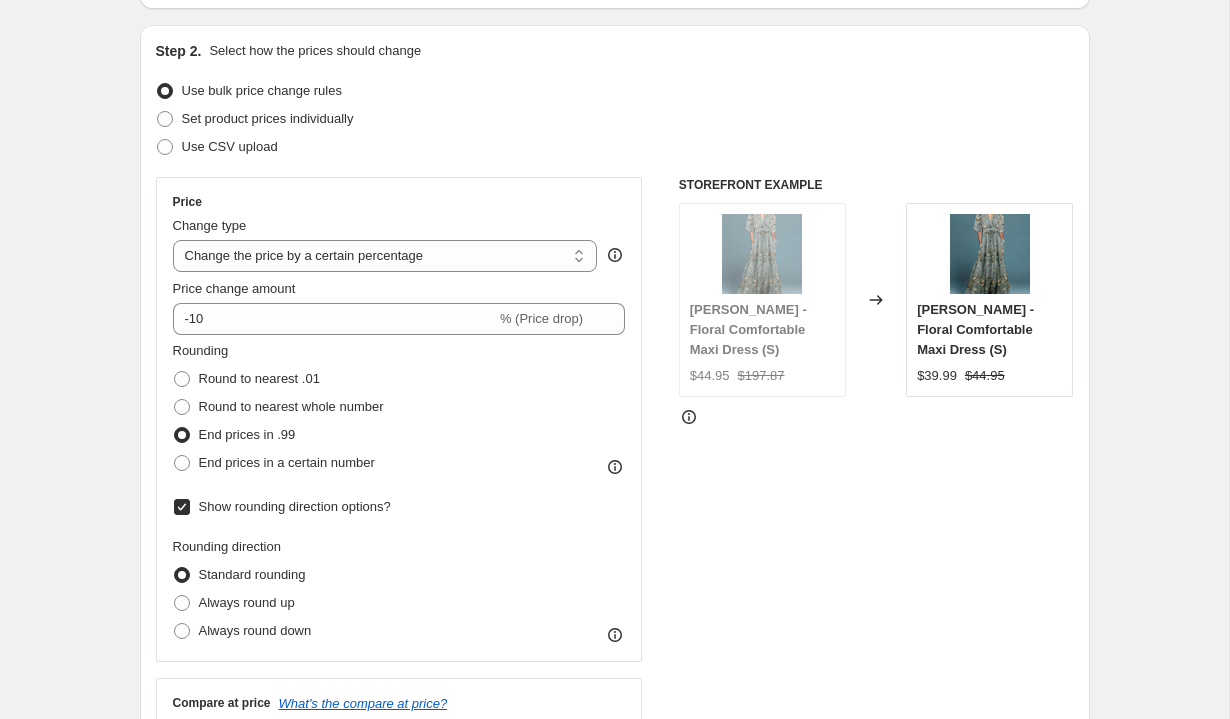 scroll, scrollTop: 195, scrollLeft: 0, axis: vertical 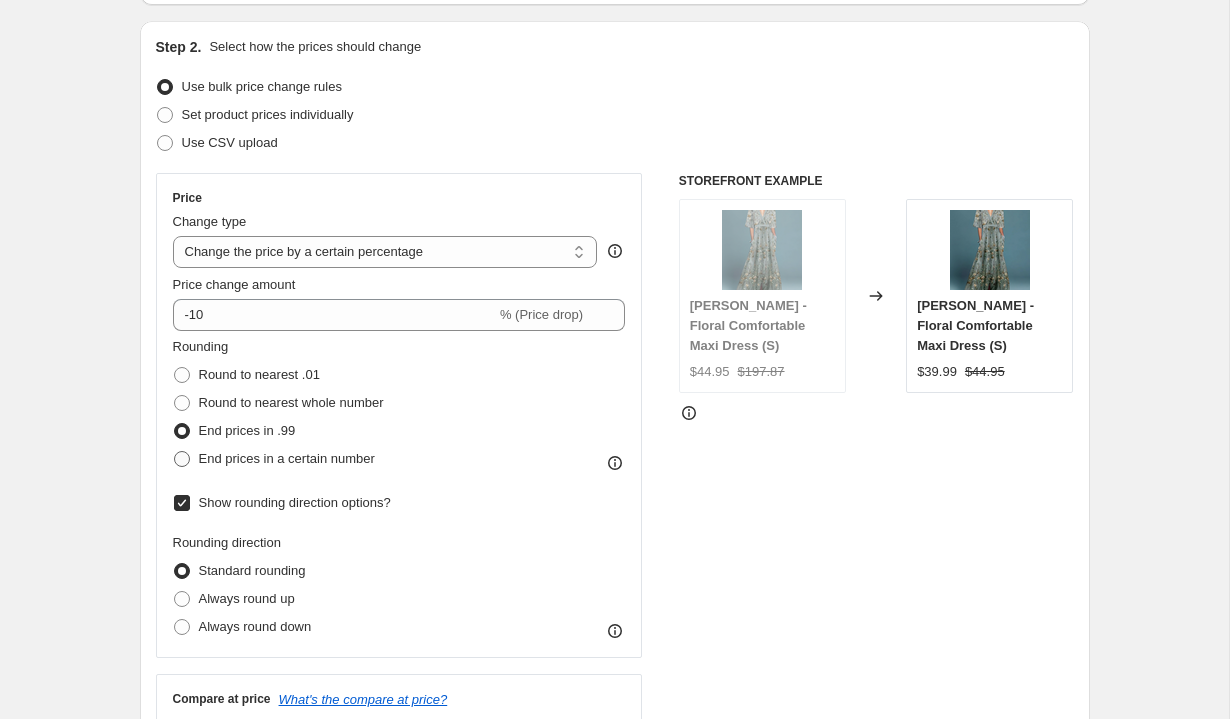 click at bounding box center [182, 459] 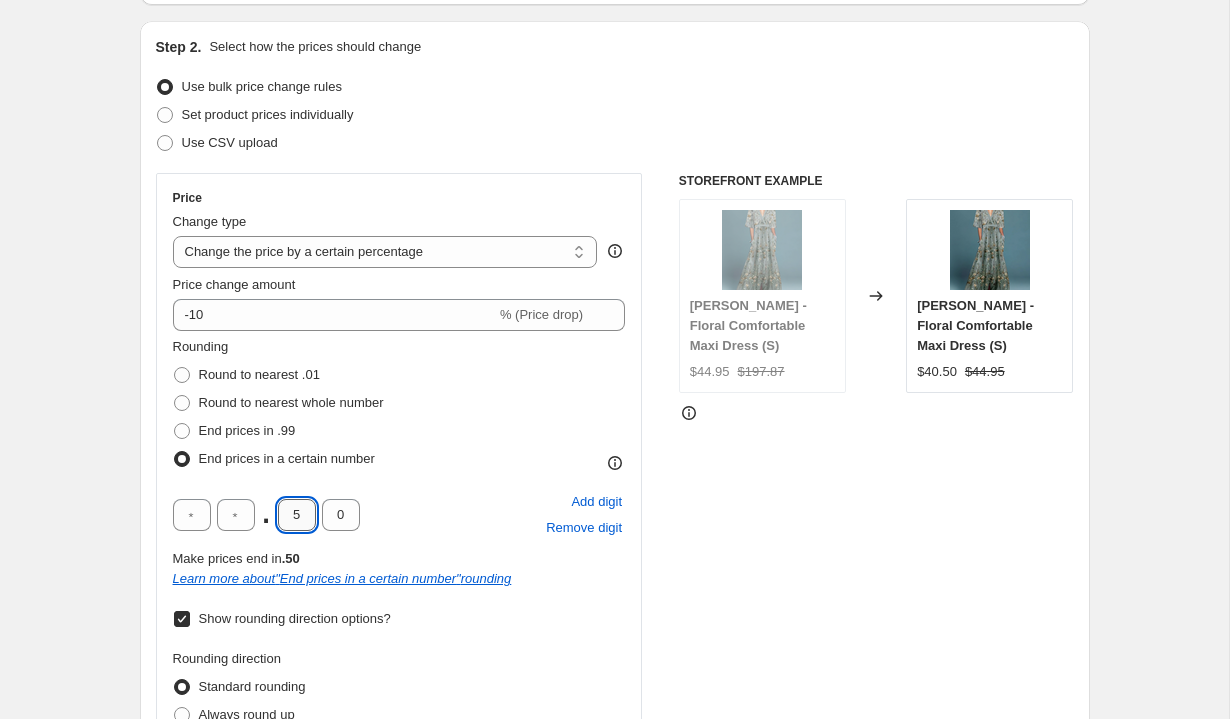click on "5" at bounding box center (297, 515) 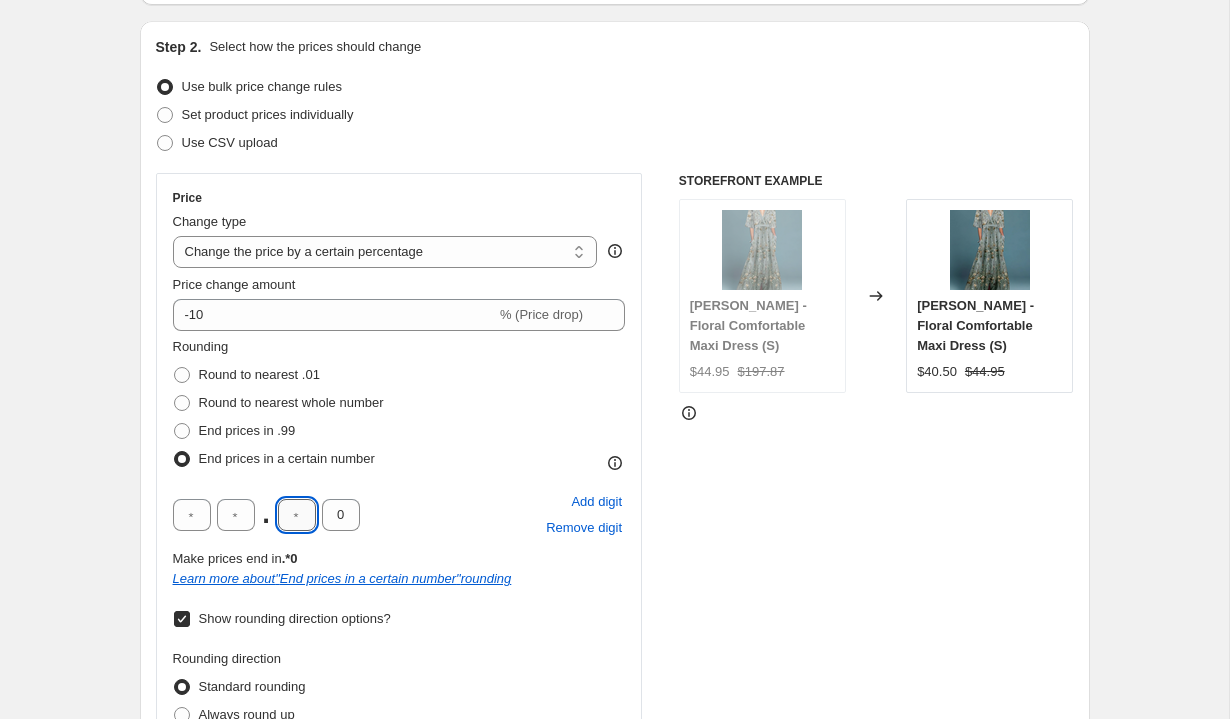 type on "9" 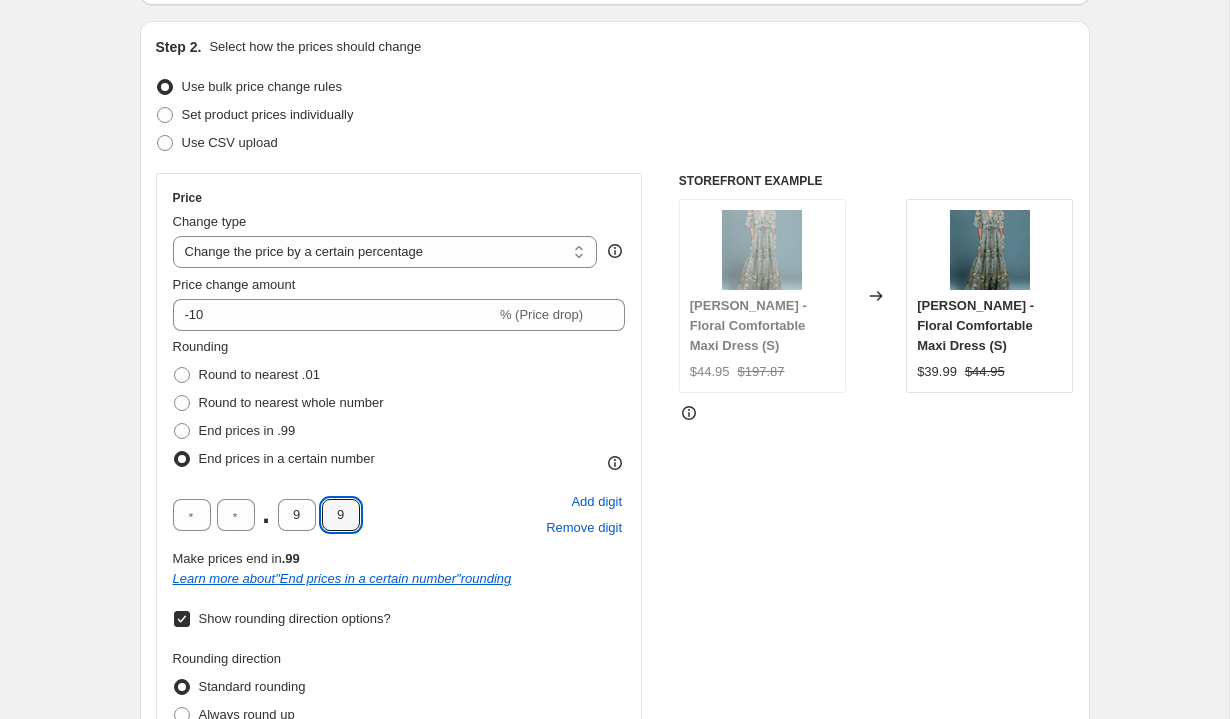 type on "9" 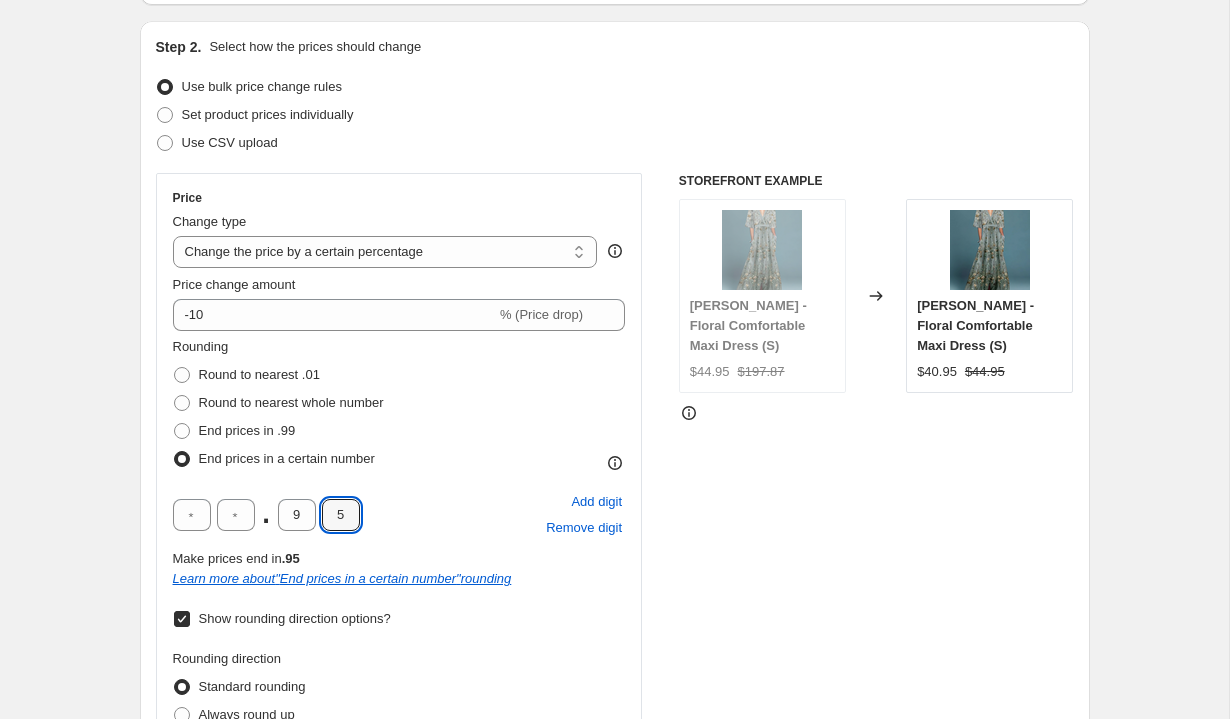 type on "5" 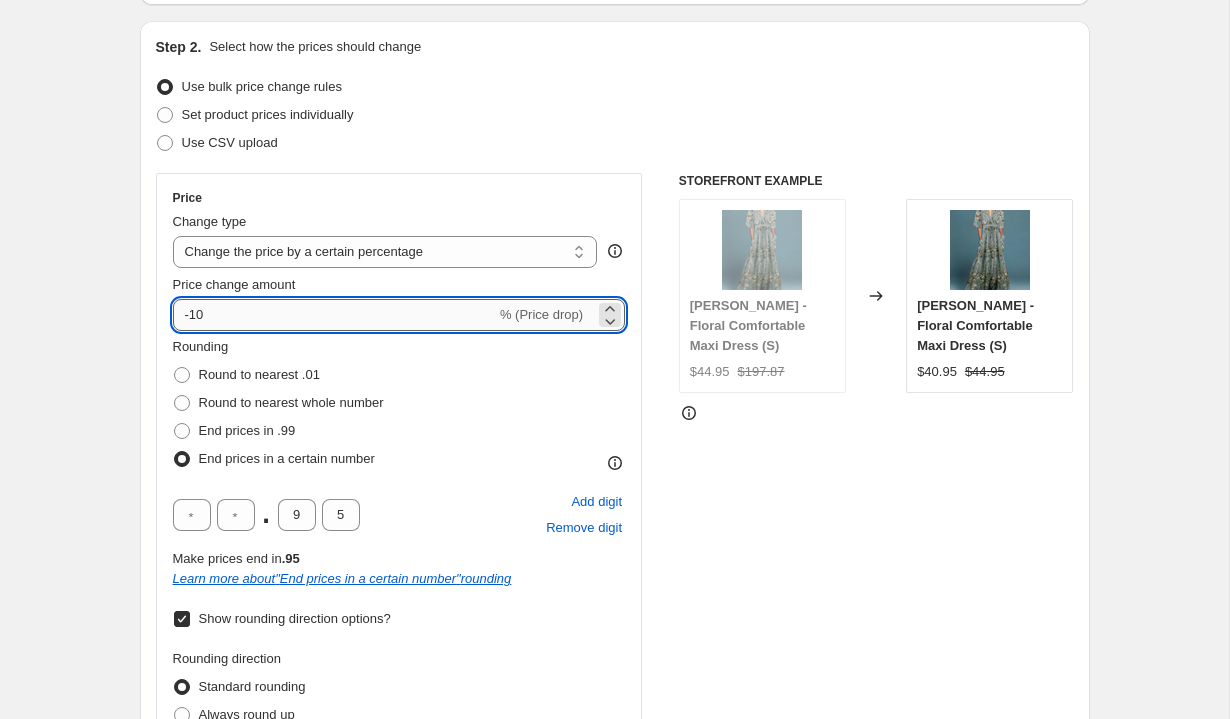 click on "-10" at bounding box center (334, 315) 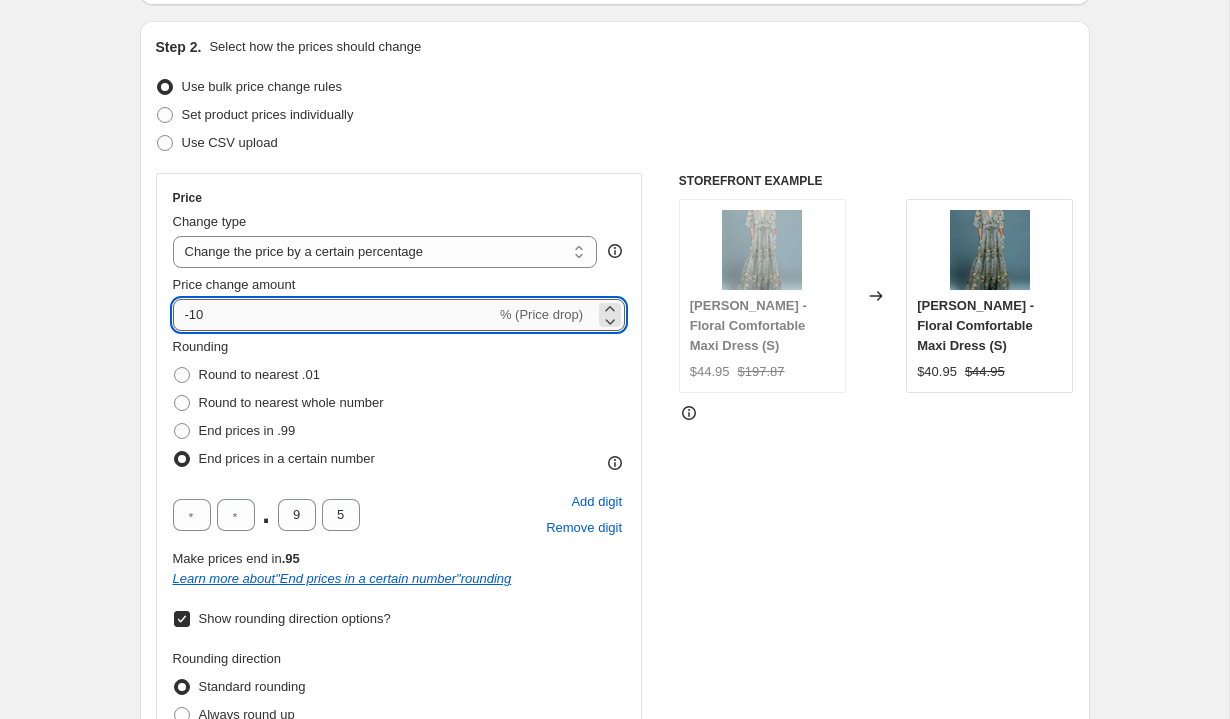 type on "-1" 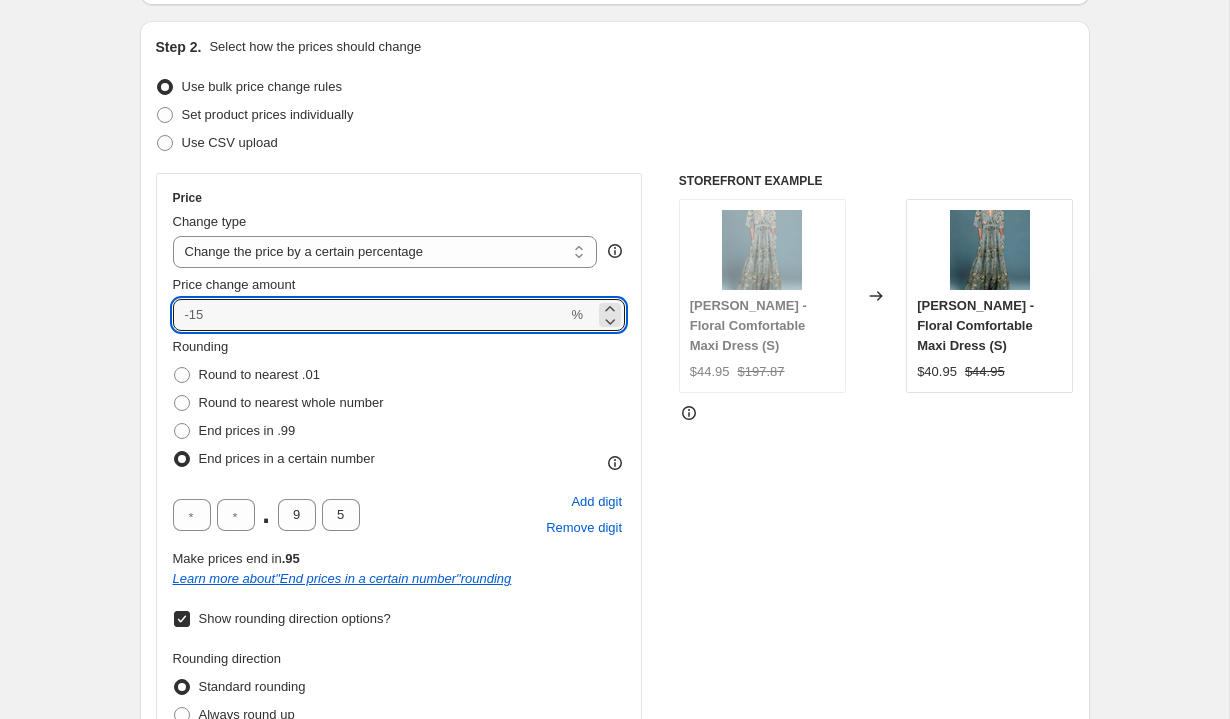 type on "0" 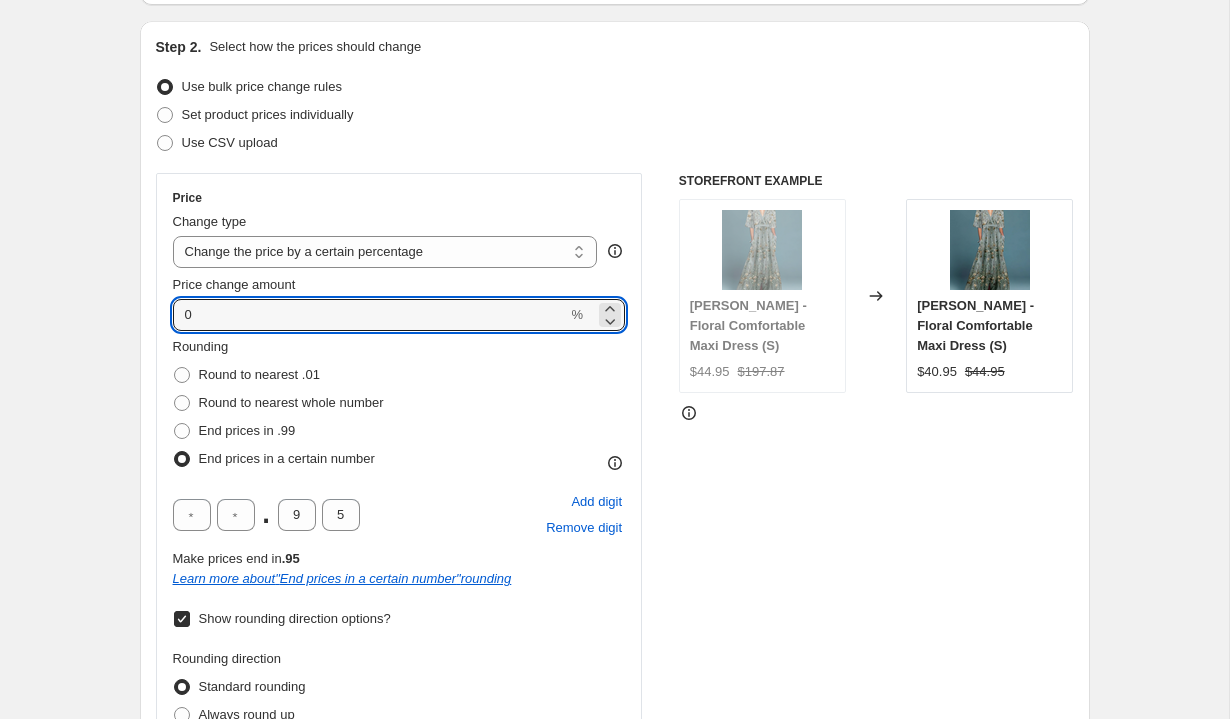 click on "Rounding Round to nearest .01 Round to nearest whole number End prices in .99 End prices in a certain number" at bounding box center [278, 405] 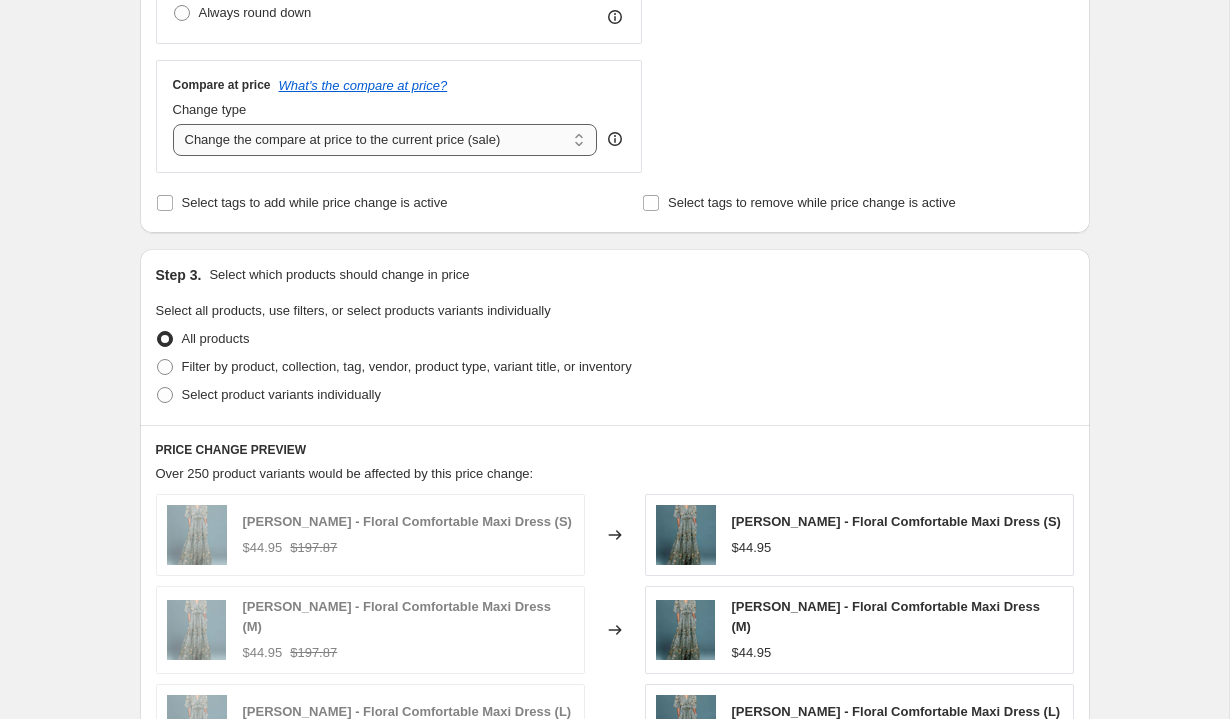 scroll, scrollTop: 960, scrollLeft: 0, axis: vertical 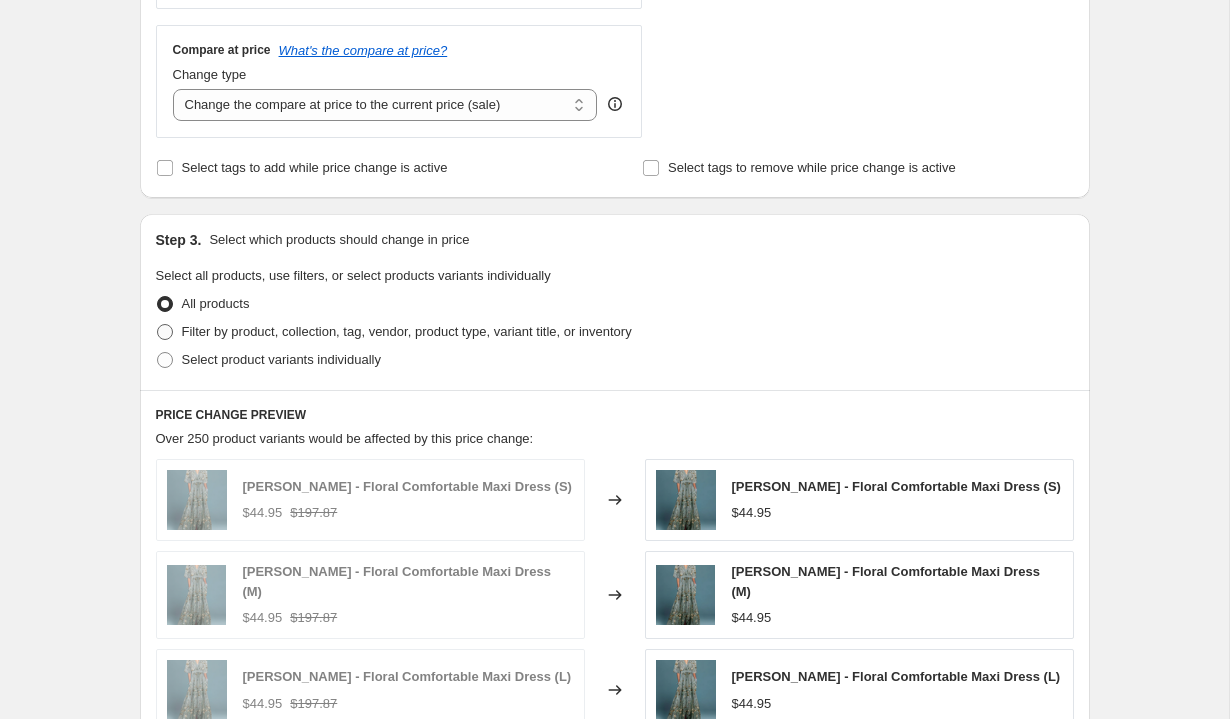 click on "Filter by product, collection, tag, vendor, product type, variant title, or inventory" at bounding box center (407, 331) 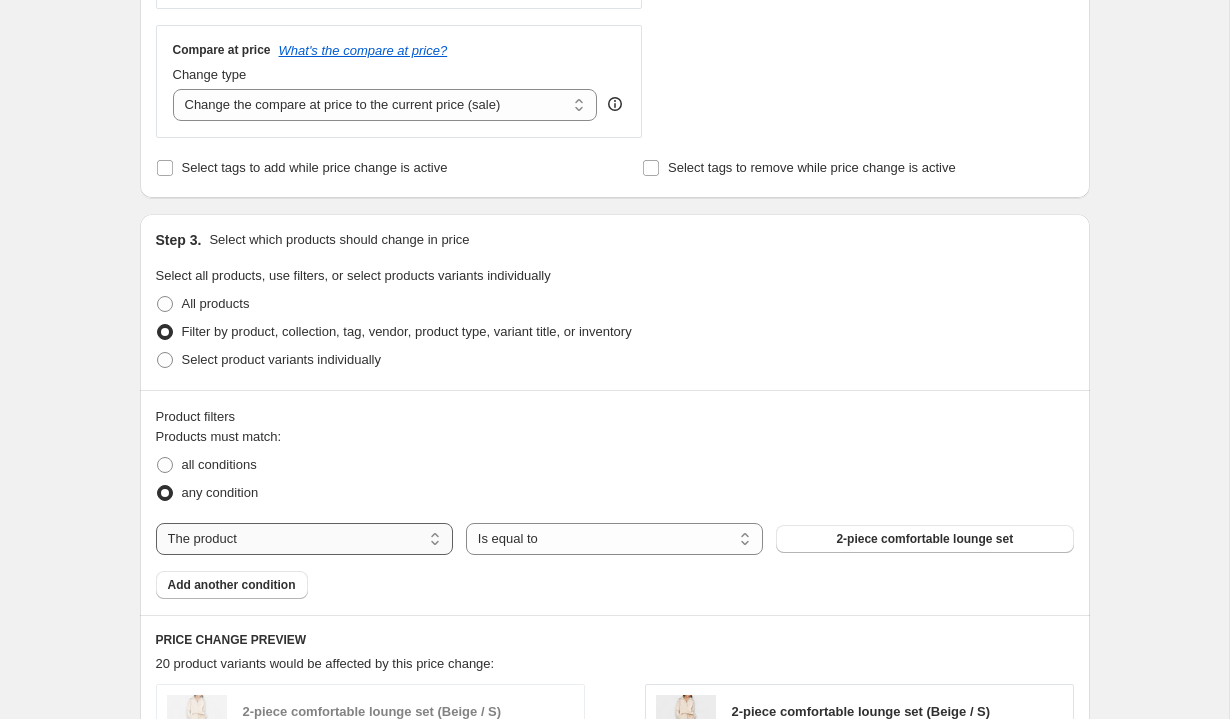 click on "The product The product's collection The product's tag The product's vendor The product's type The product's status The variant's title Inventory quantity" at bounding box center (304, 539) 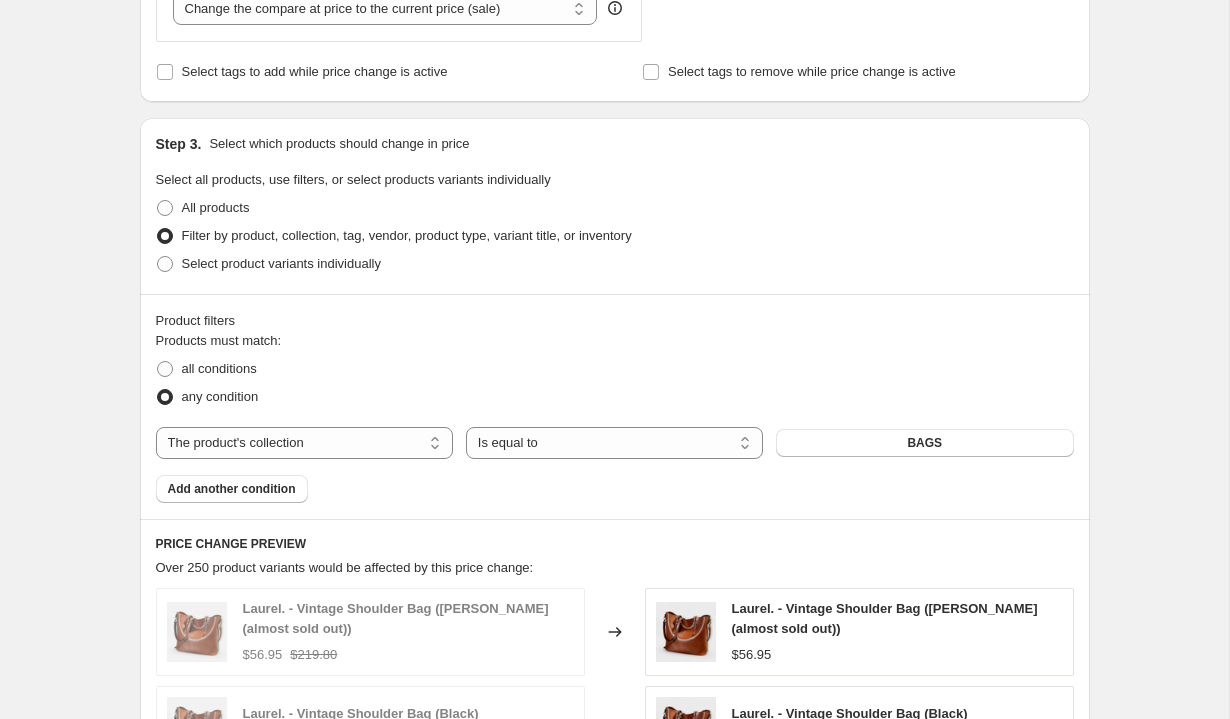 scroll, scrollTop: 1052, scrollLeft: 0, axis: vertical 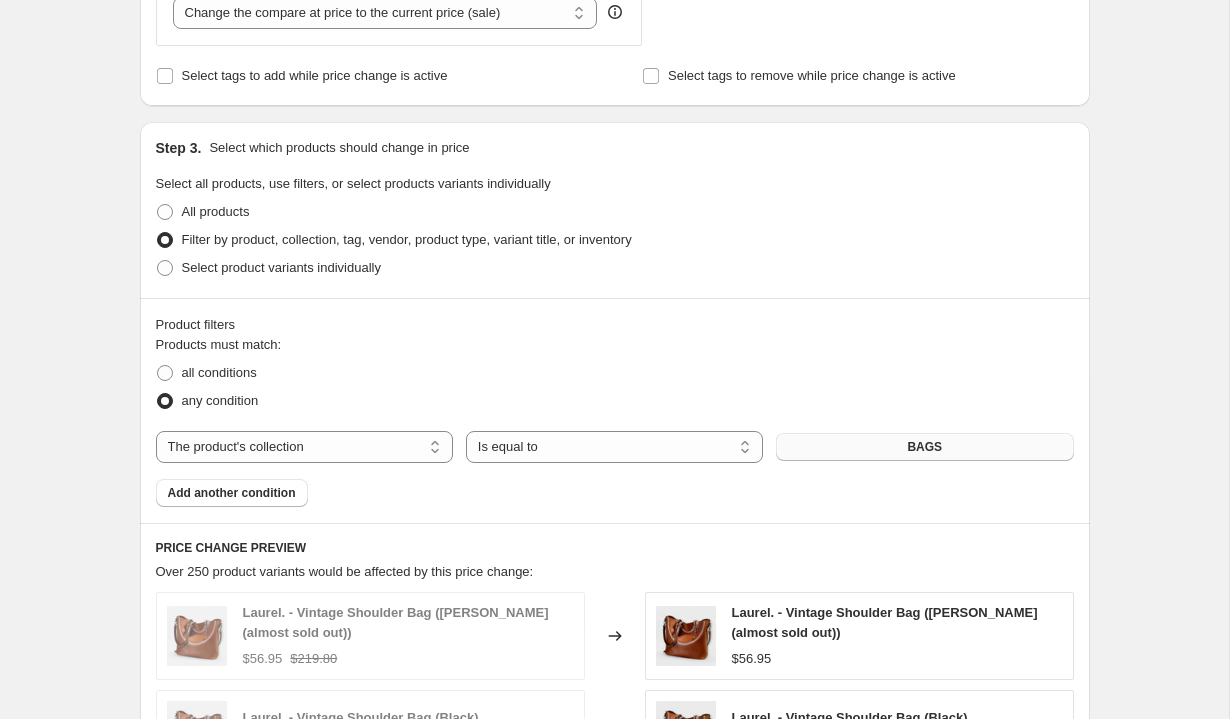 click on "BAGS" at bounding box center (924, 447) 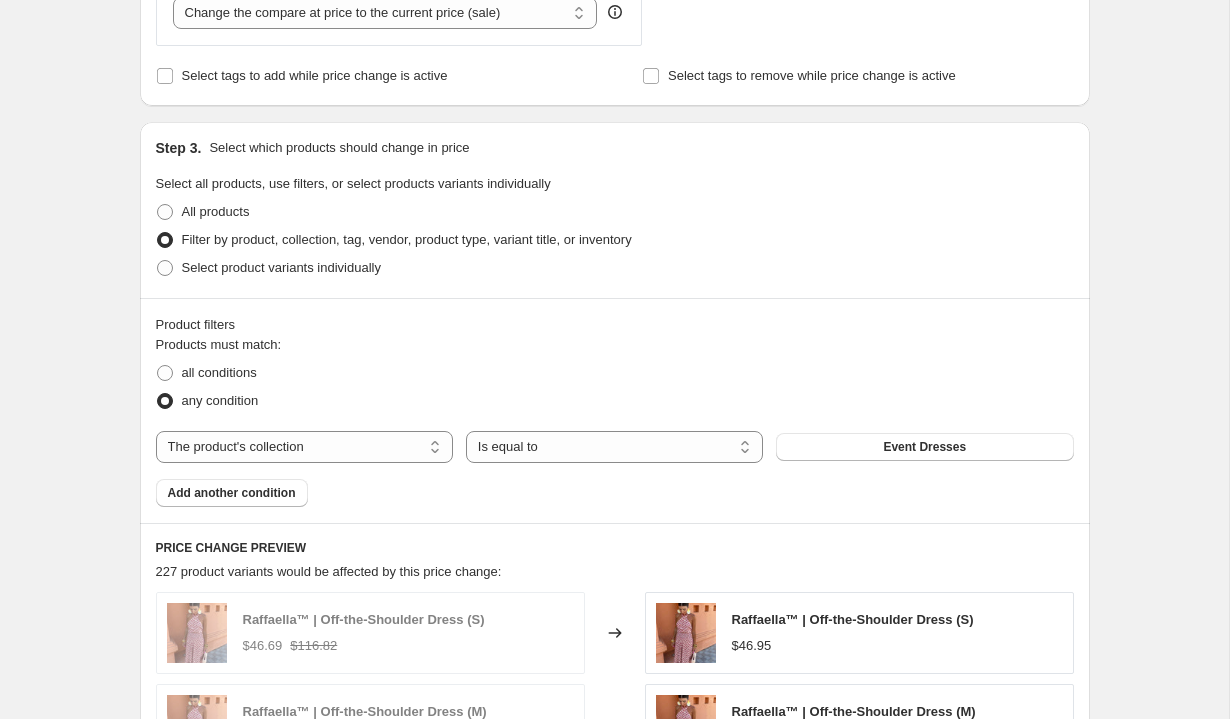 click on "Products must match: all conditions any condition" at bounding box center (615, 375) 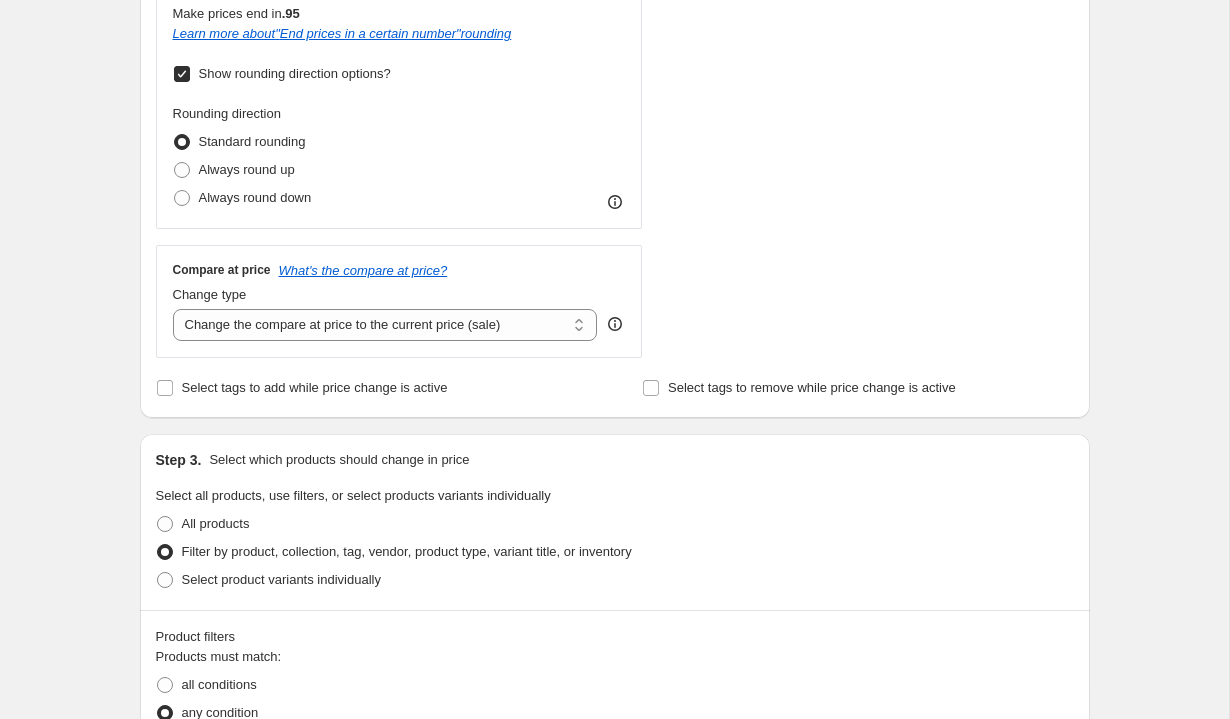 scroll, scrollTop: 680, scrollLeft: 0, axis: vertical 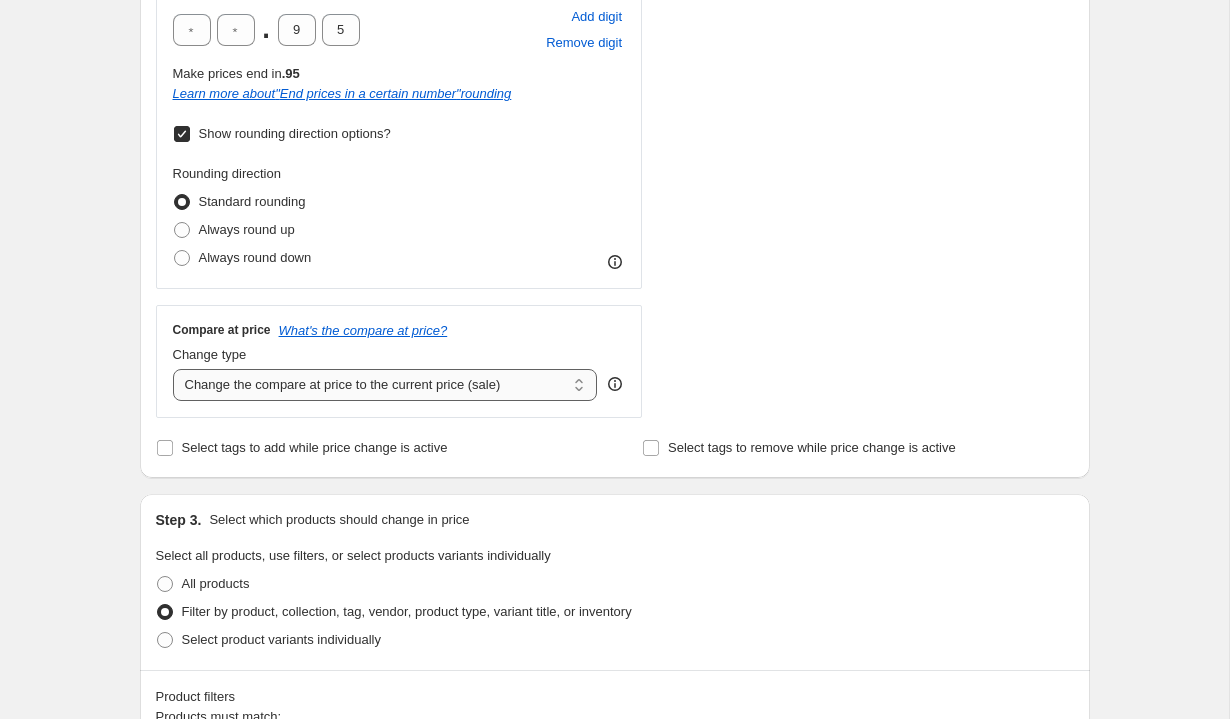 click on "Change the compare at price to the current price (sale) Change the compare at price to a certain amount Change the compare at price by a certain amount Change the compare at price by a certain percentage Change the compare at price by a certain amount relative to the actual price Change the compare at price by a certain percentage relative to the actual price Don't change the compare at price Remove the compare at price" at bounding box center (385, 385) 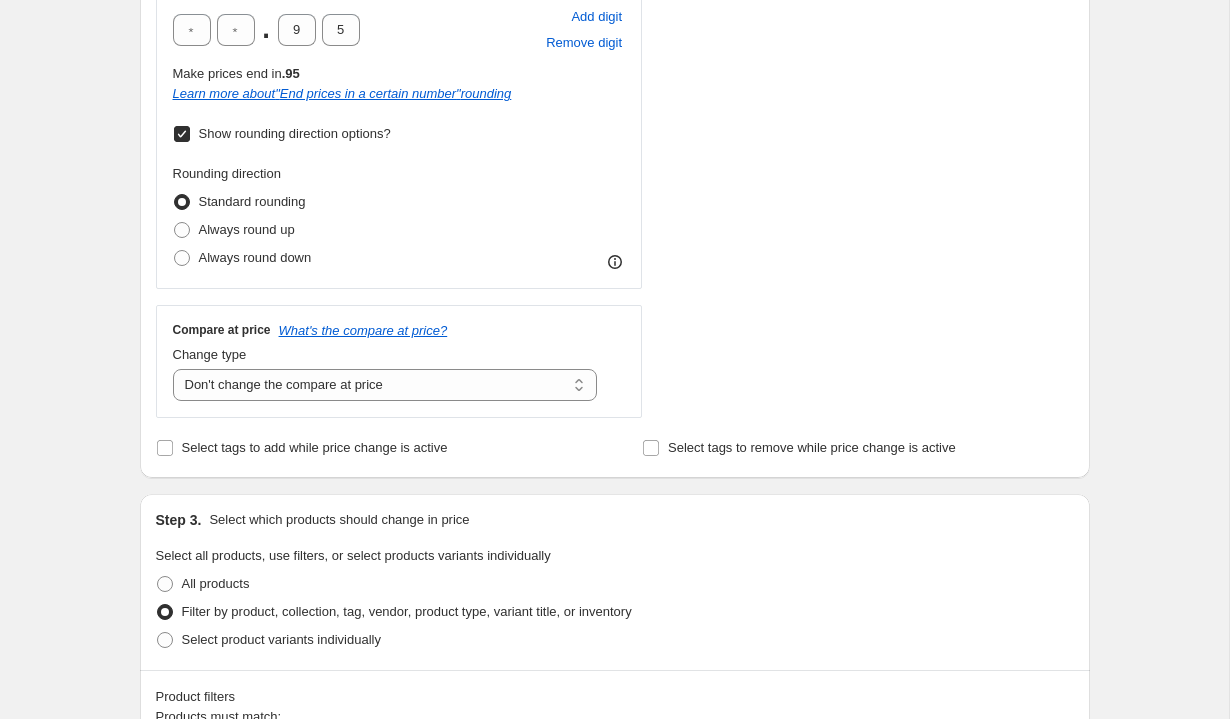 click on "Compare at price What's the compare at price?" at bounding box center (399, 330) 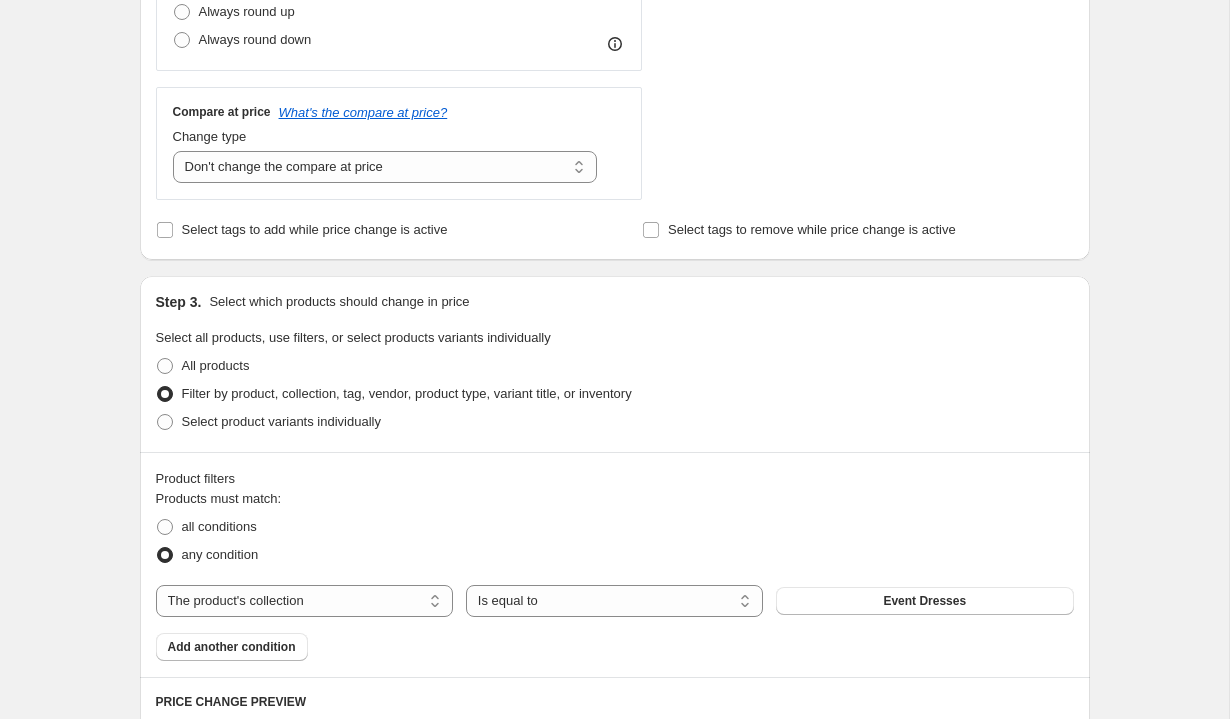scroll, scrollTop: 886, scrollLeft: 0, axis: vertical 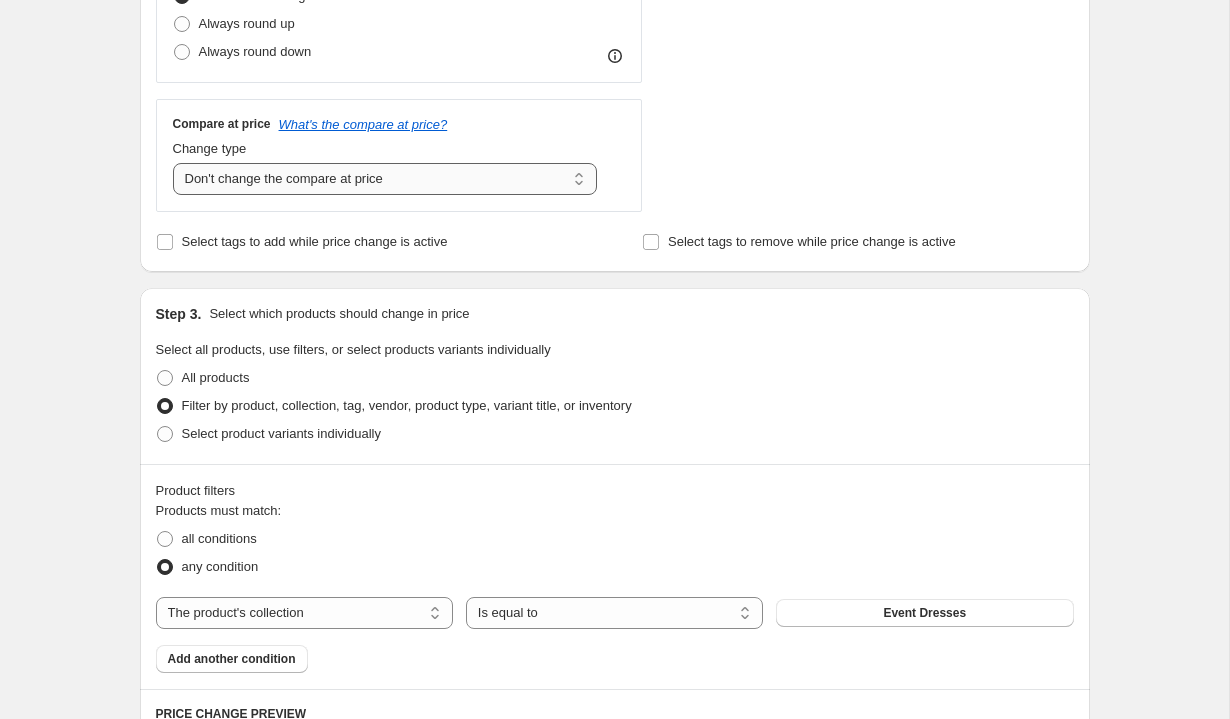 click on "Change the compare at price to the current price (sale) Change the compare at price to a certain amount Change the compare at price by a certain amount Change the compare at price by a certain percentage Change the compare at price by a certain amount relative to the actual price Change the compare at price by a certain percentage relative to the actual price Don't change the compare at price Remove the compare at price" at bounding box center [385, 179] 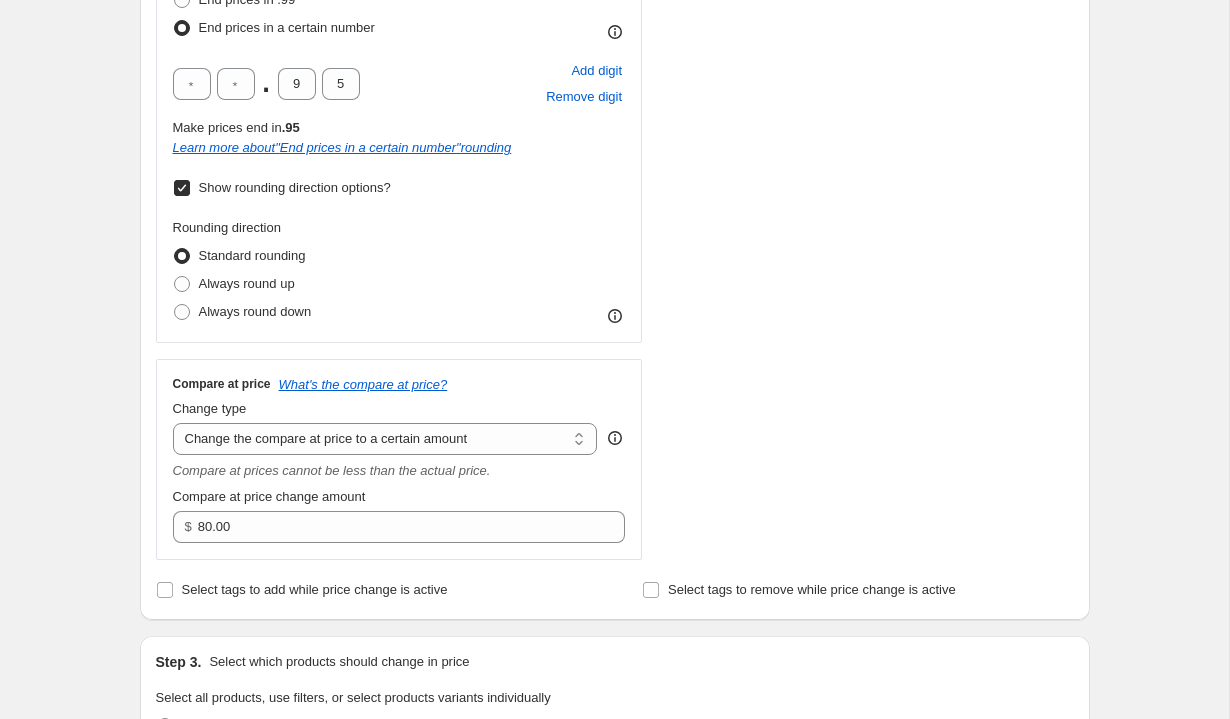 scroll, scrollTop: 647, scrollLeft: 0, axis: vertical 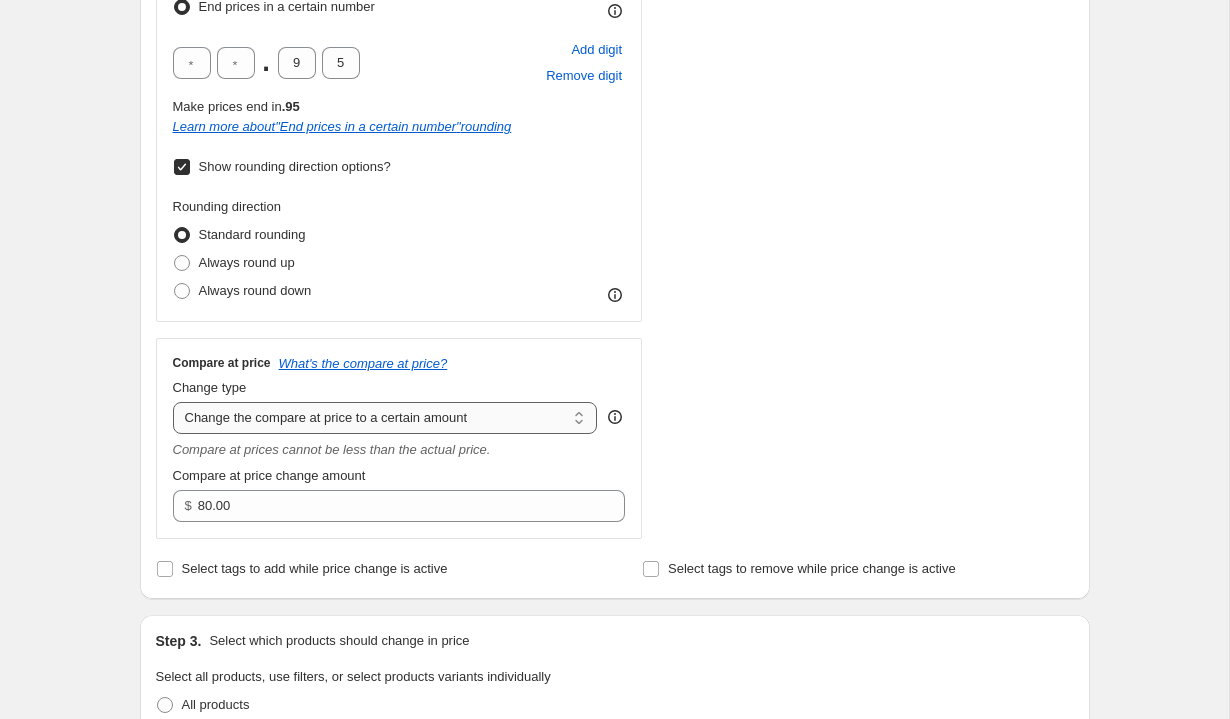 click on "Change the compare at price to the current price (sale) Change the compare at price to a certain amount Change the compare at price by a certain amount Change the compare at price by a certain percentage Change the compare at price by a certain amount relative to the actual price Change the compare at price by a certain percentage relative to the actual price Don't change the compare at price Remove the compare at price" at bounding box center [385, 418] 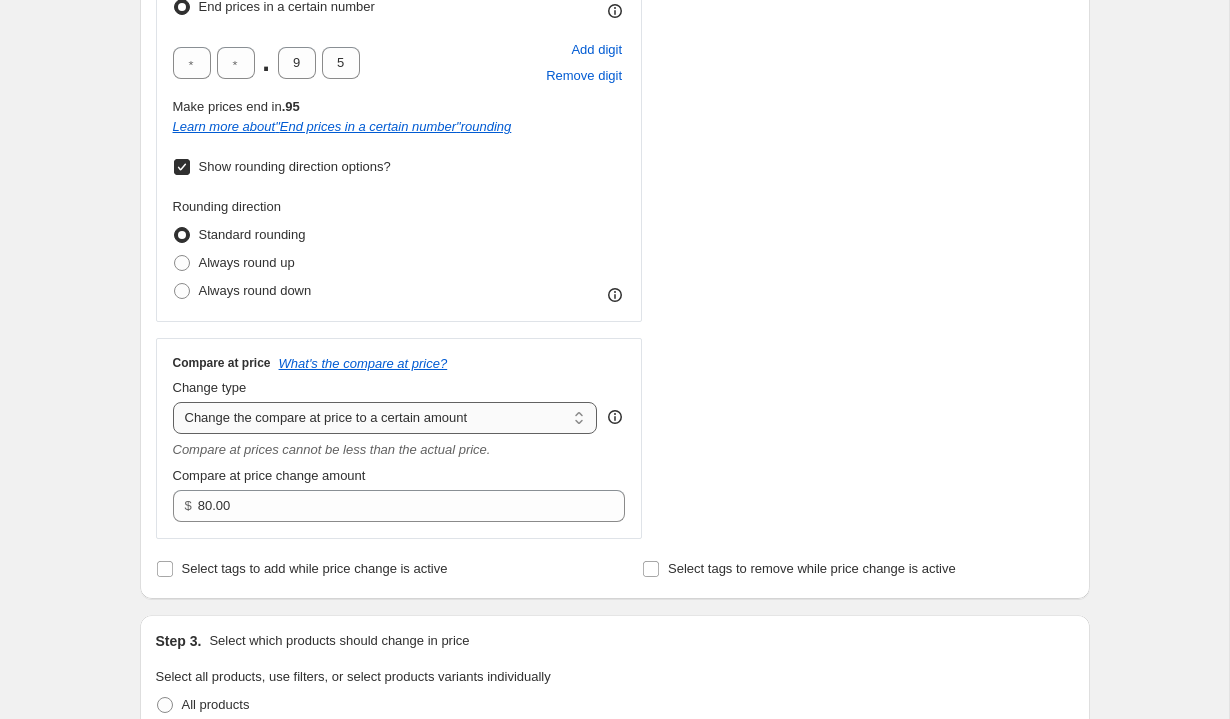select on "percentage" 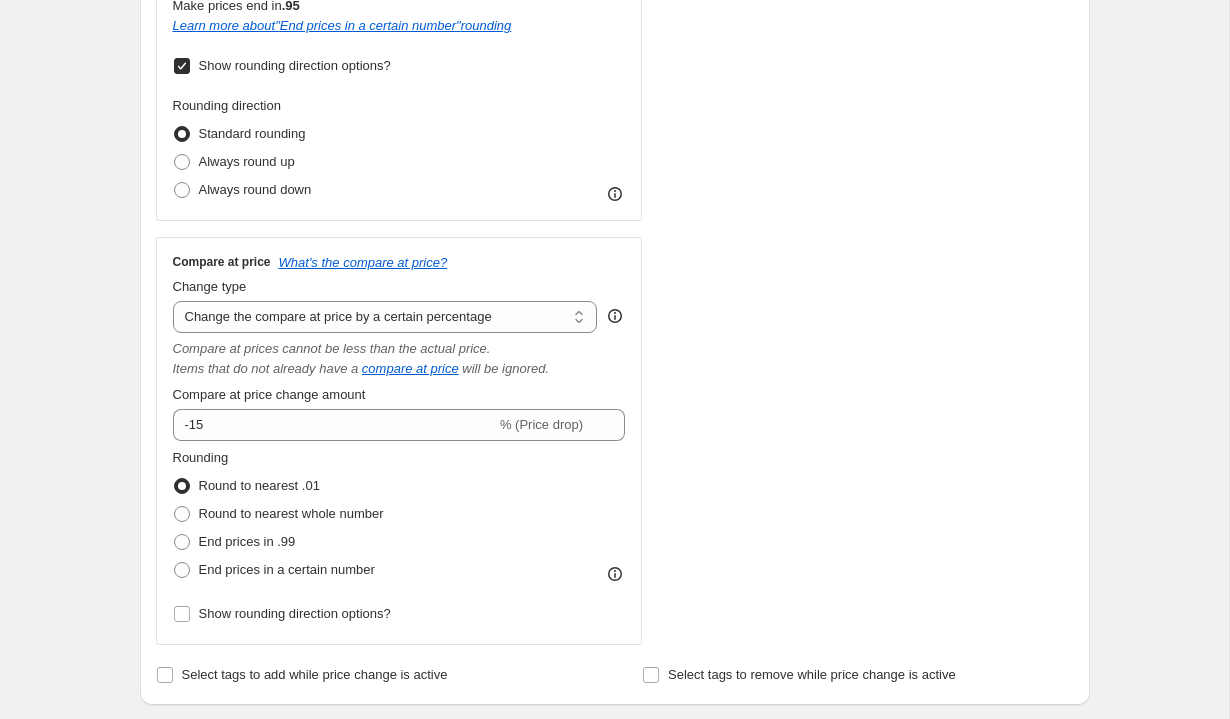 scroll, scrollTop: 777, scrollLeft: 0, axis: vertical 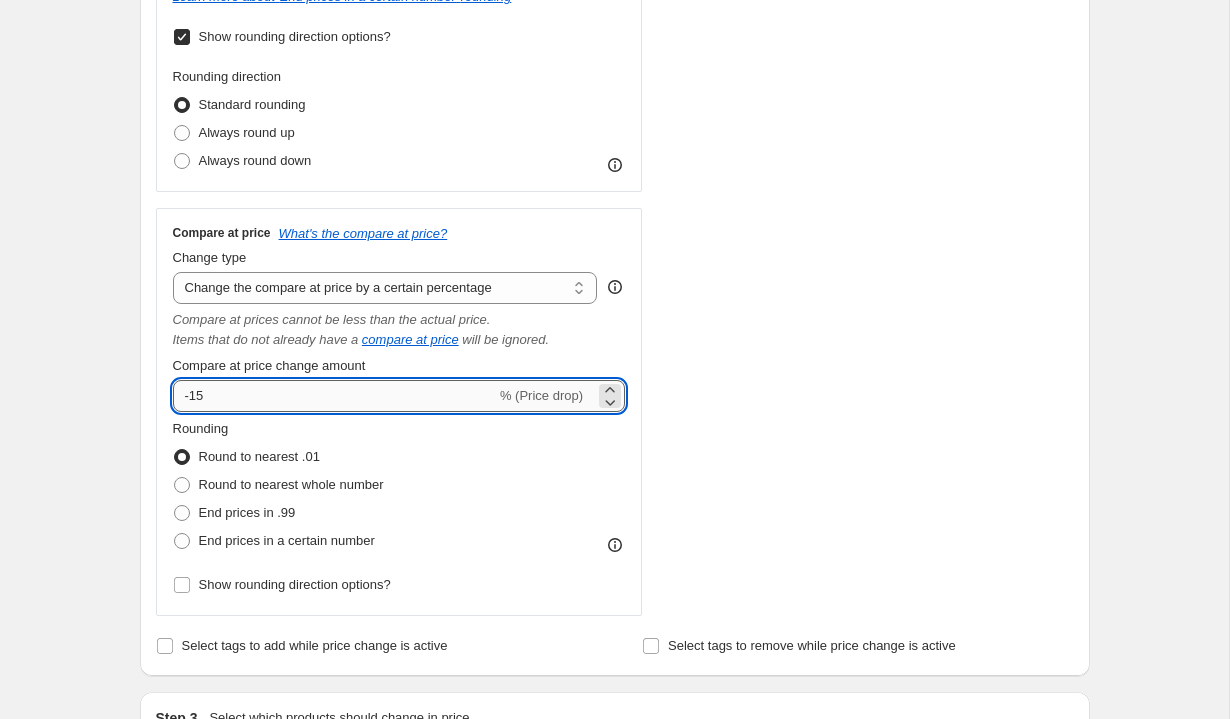 click on "-15" at bounding box center [334, 396] 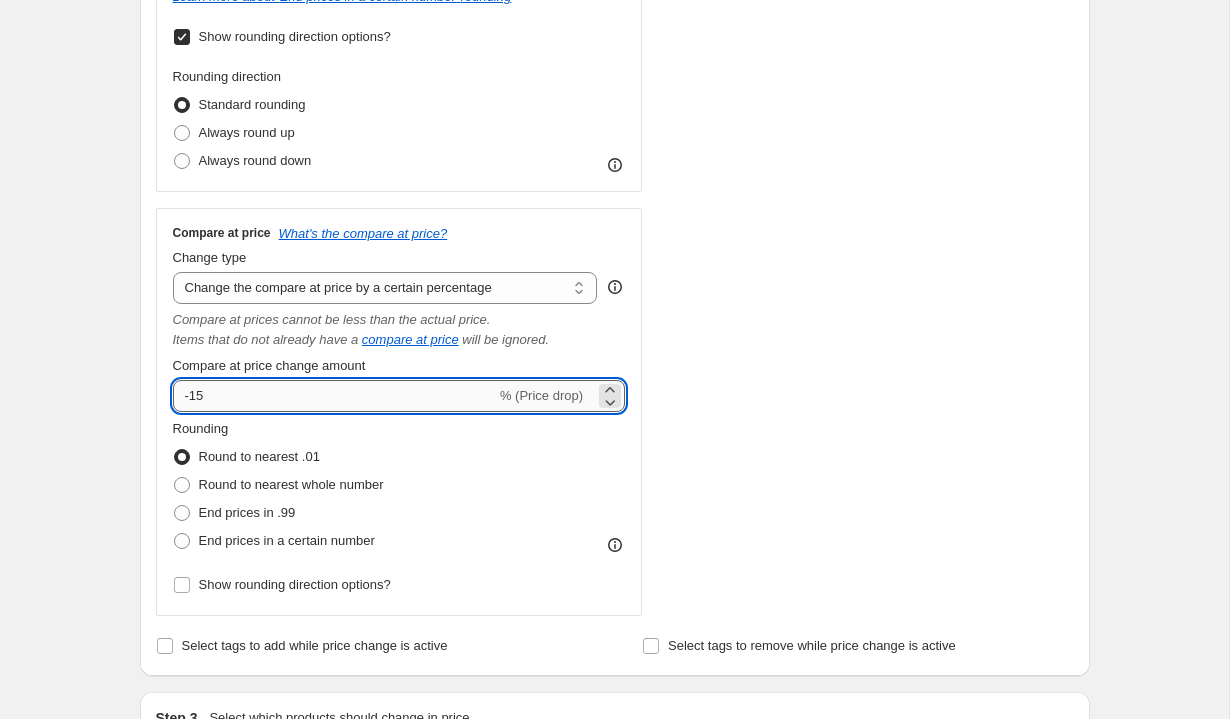 type on "-1" 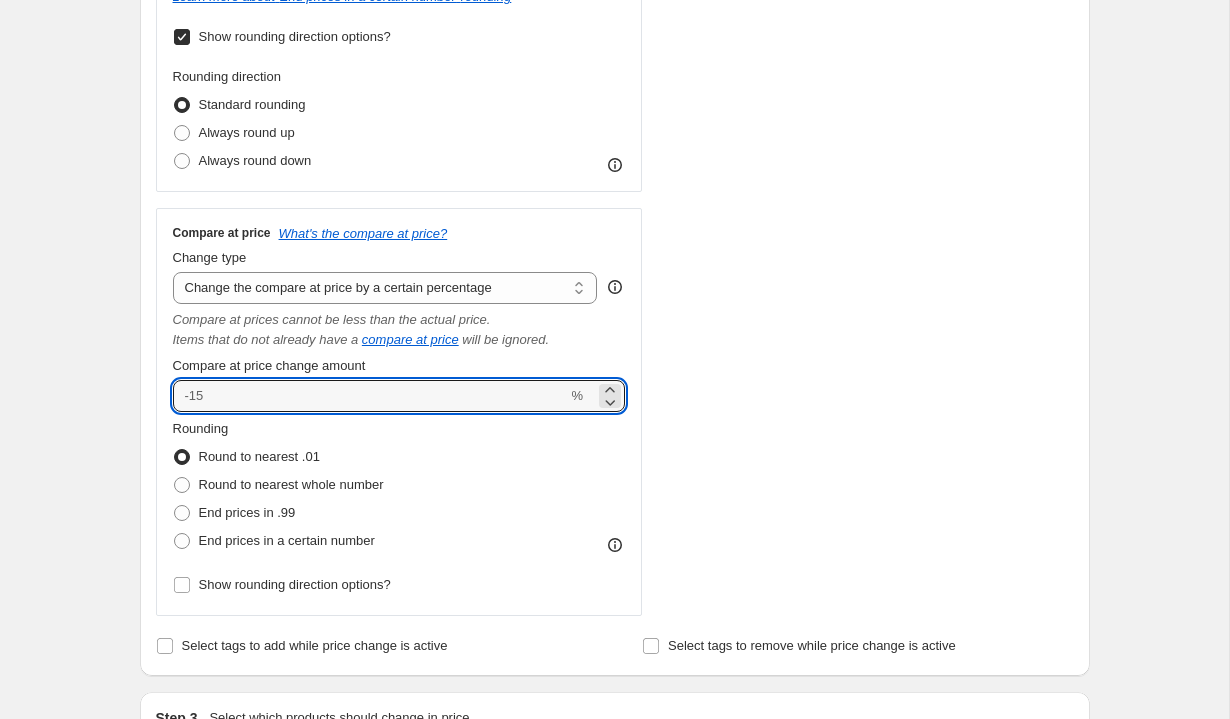 type on "0" 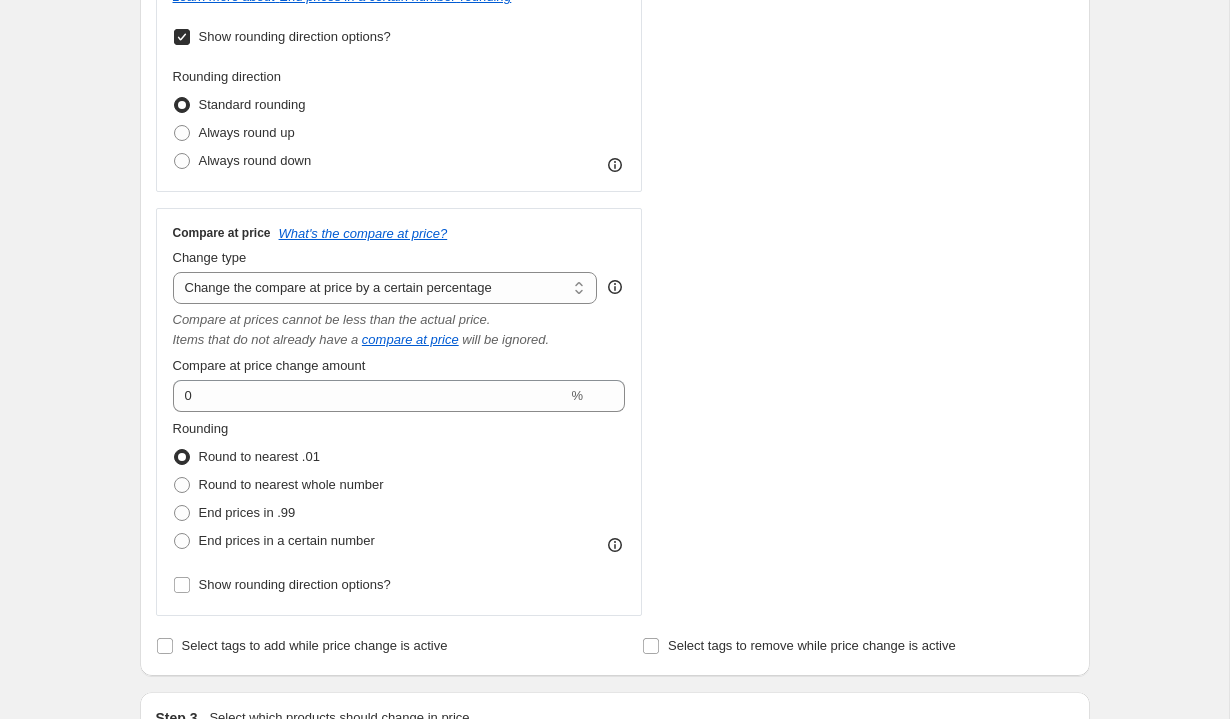 click on "Round to nearest .01" at bounding box center (278, 457) 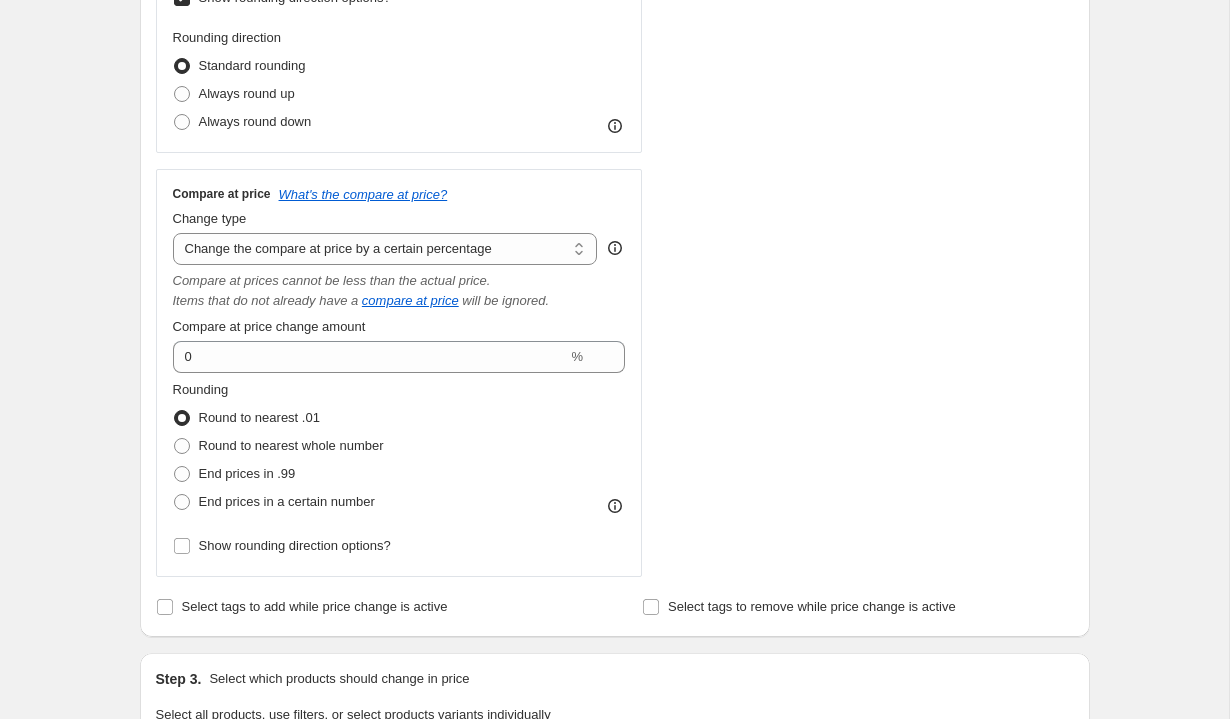 scroll, scrollTop: 836, scrollLeft: 0, axis: vertical 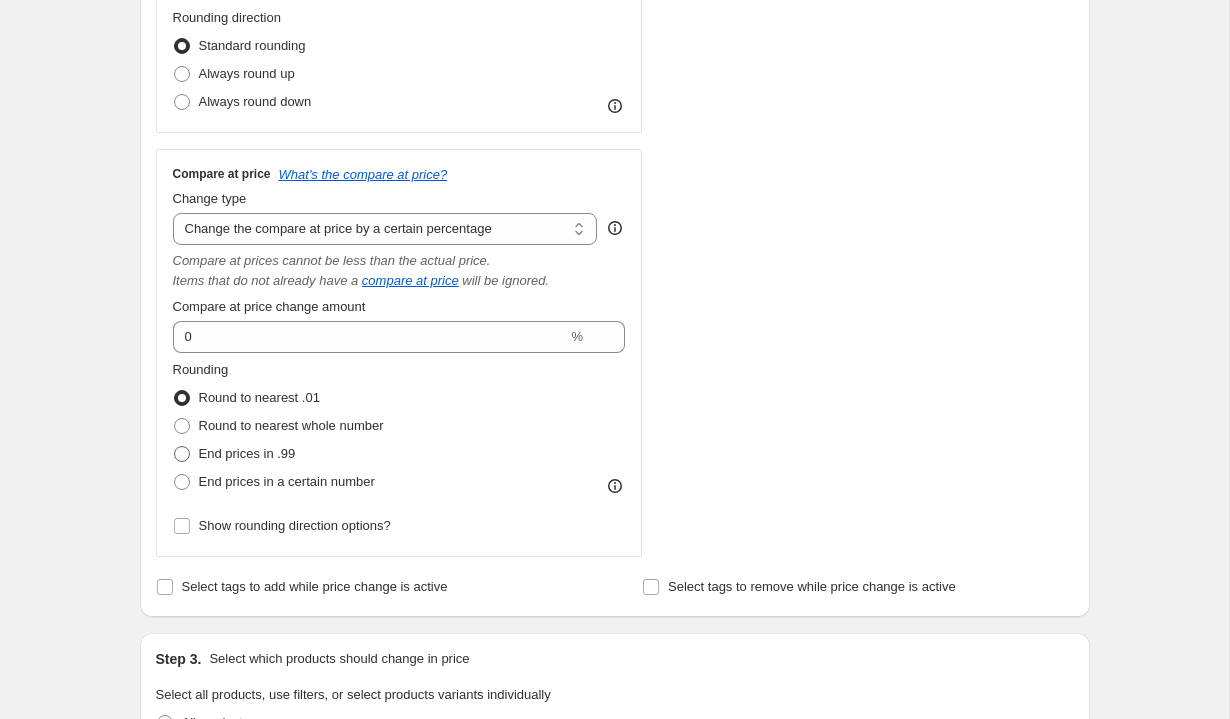 click on "End prices in .99" at bounding box center (247, 453) 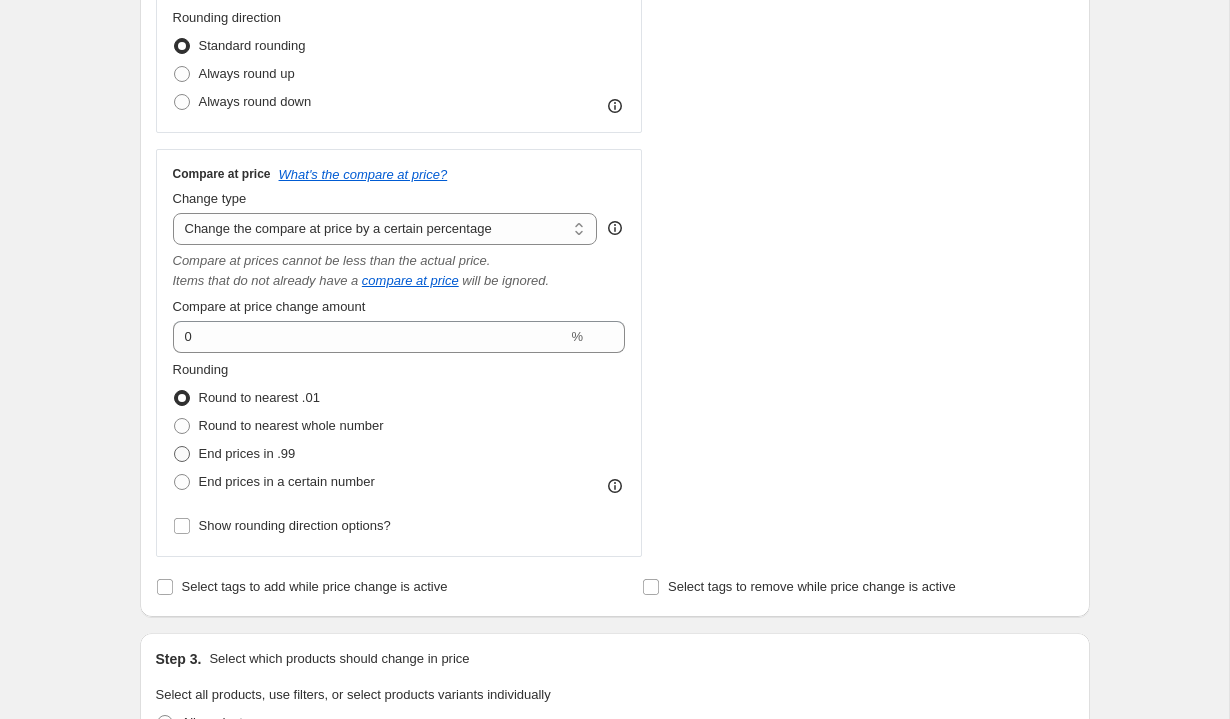 radio on "true" 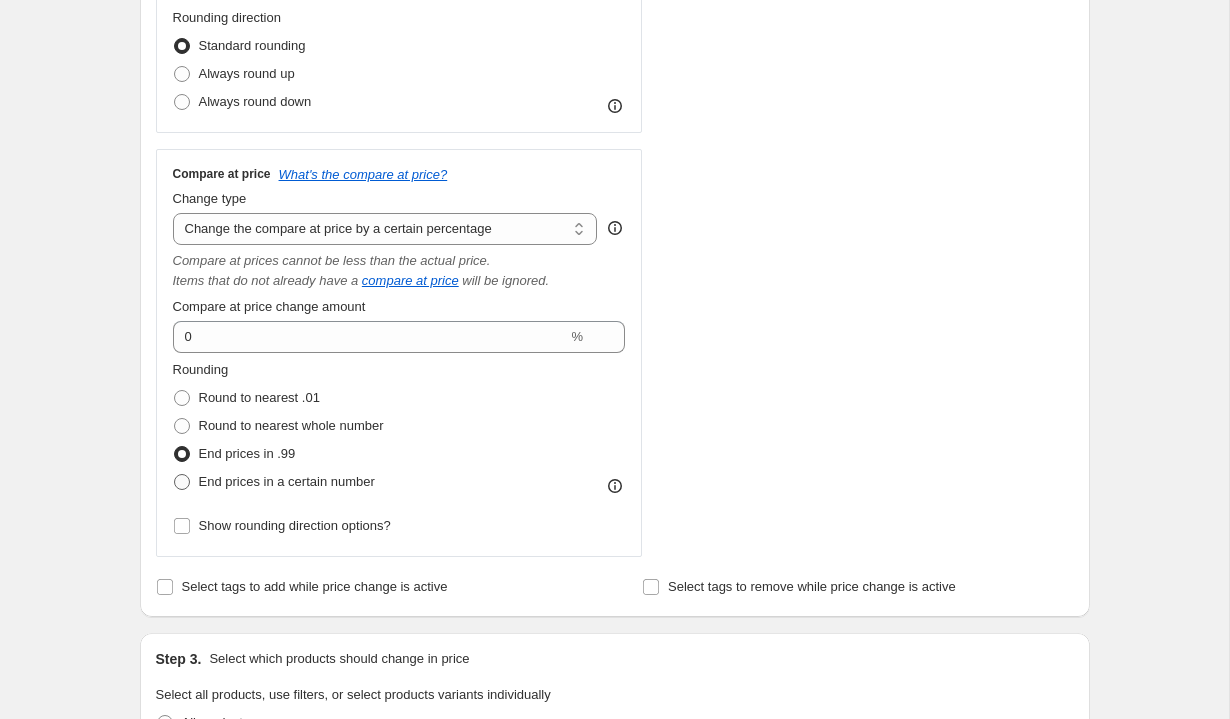 click on "End prices in a certain number" at bounding box center [287, 481] 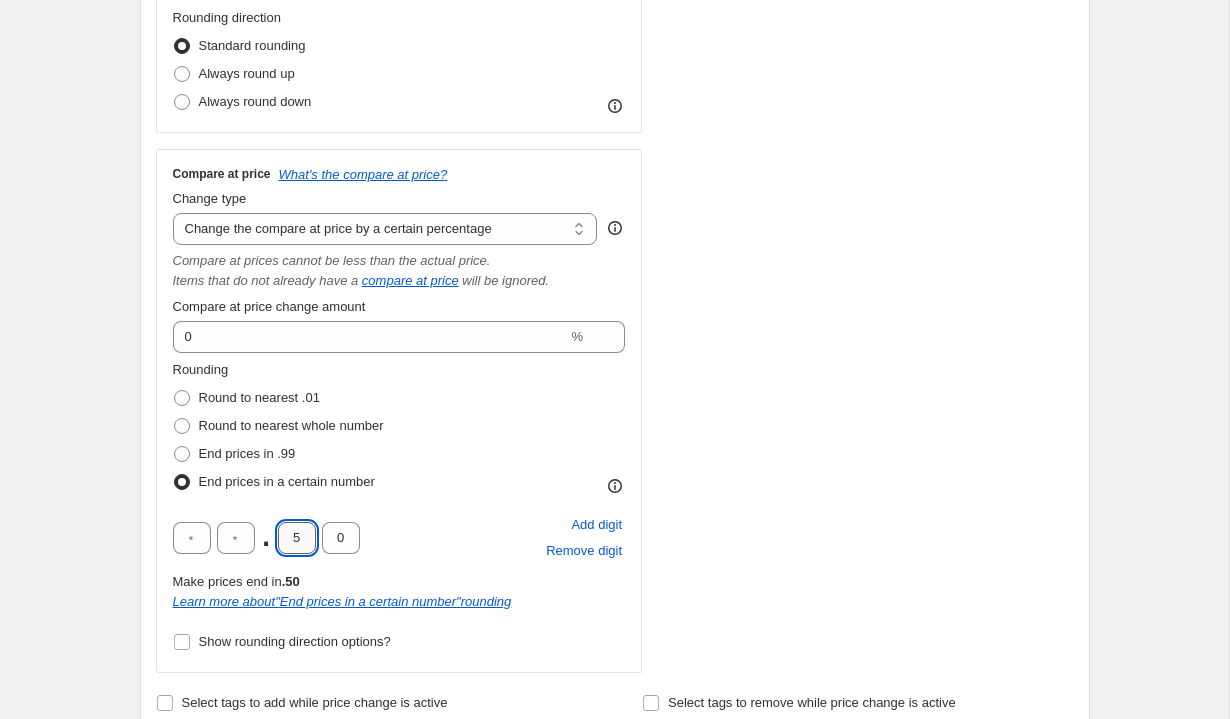 click on "5" at bounding box center (297, 538) 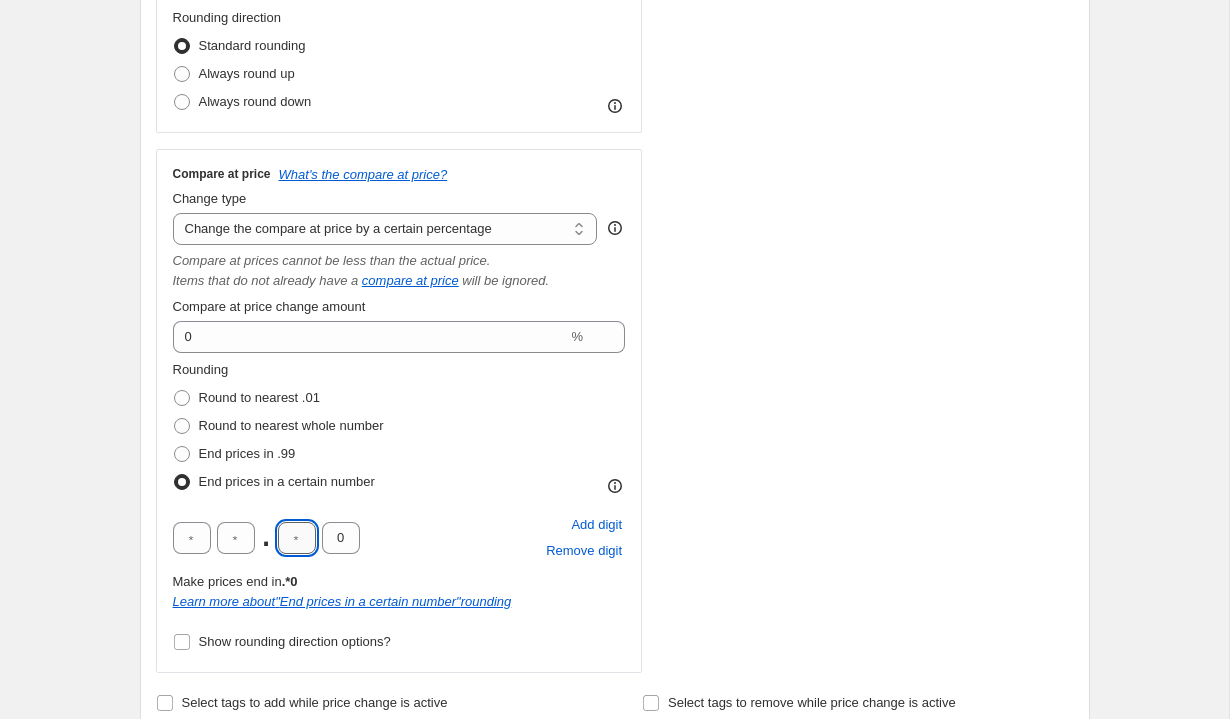 type on "0" 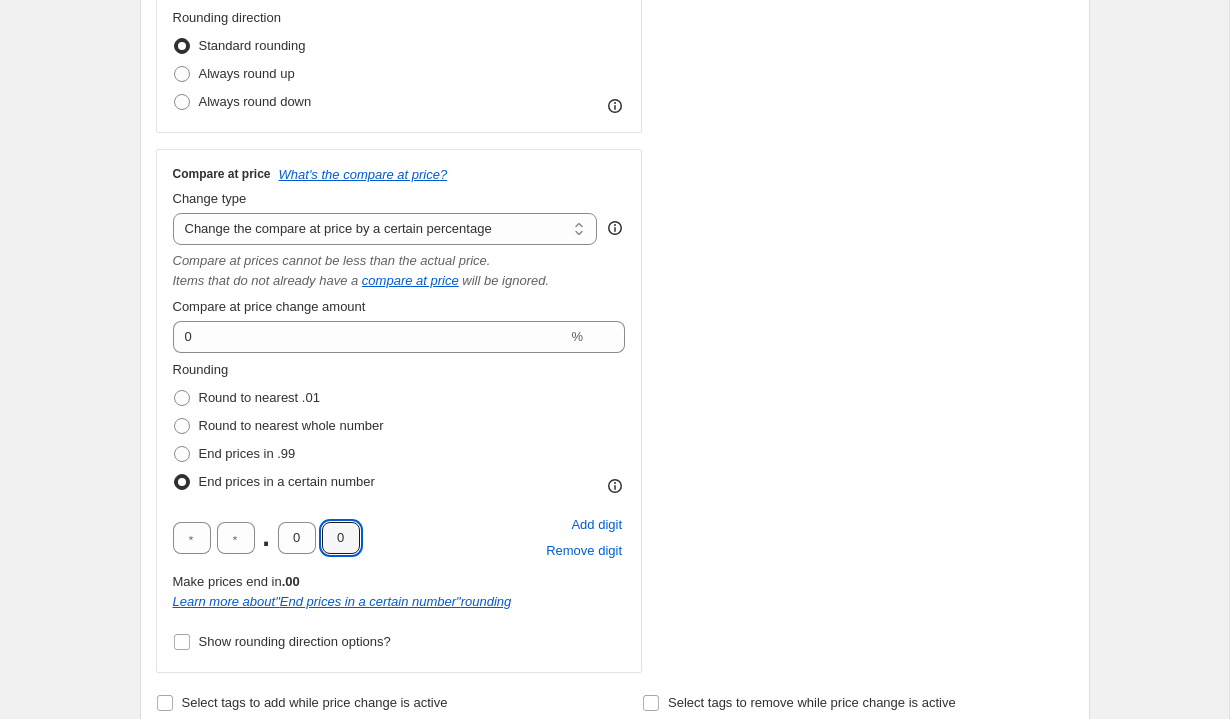 click on ". 0 0 Add digit Remove digit" at bounding box center (399, 538) 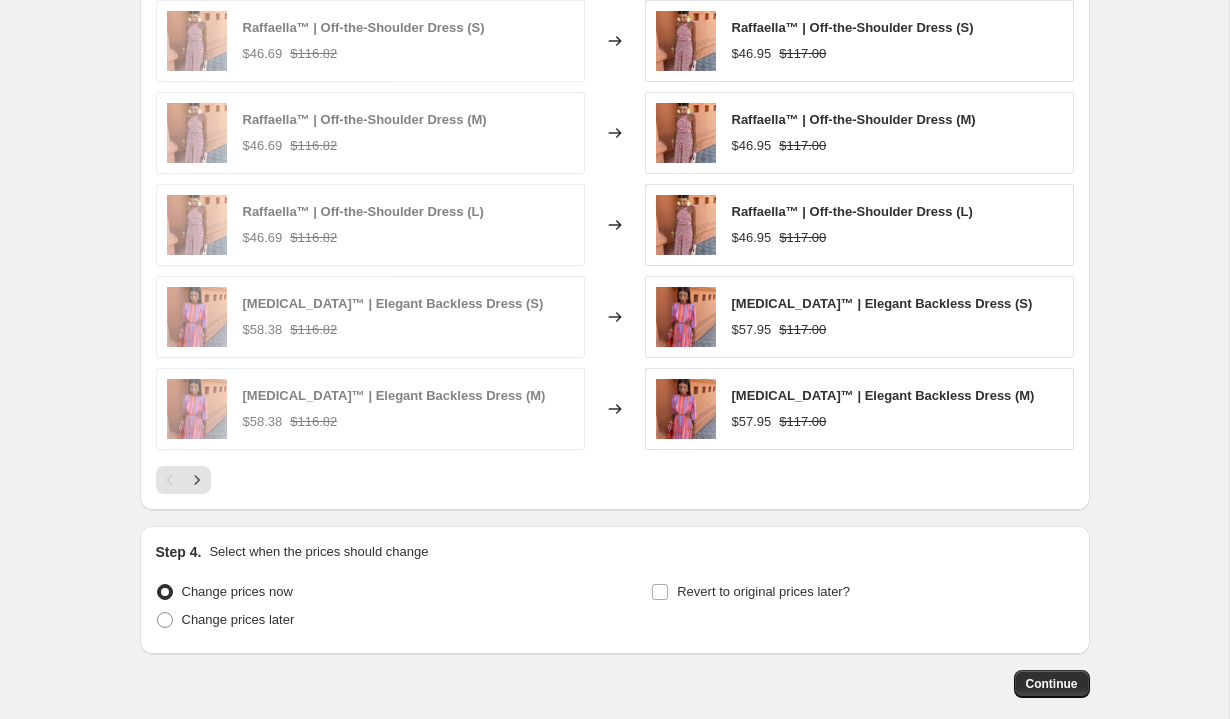 scroll, scrollTop: 2156, scrollLeft: 0, axis: vertical 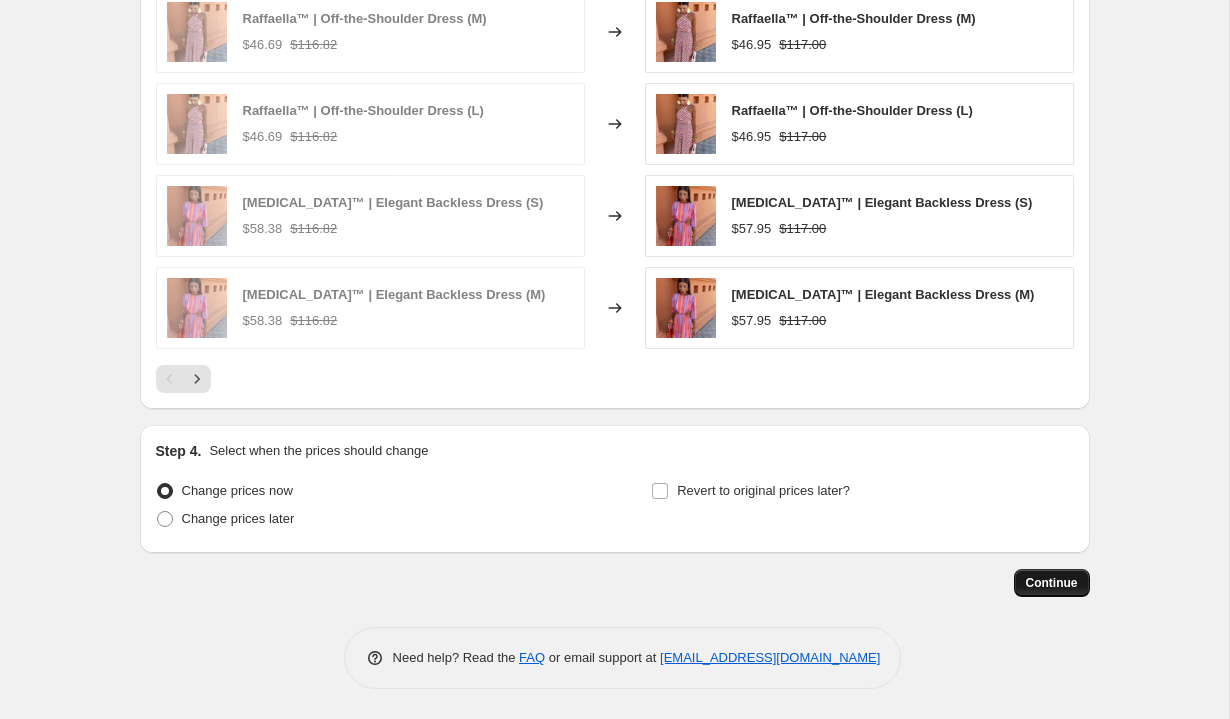 click on "Continue" at bounding box center [1052, 583] 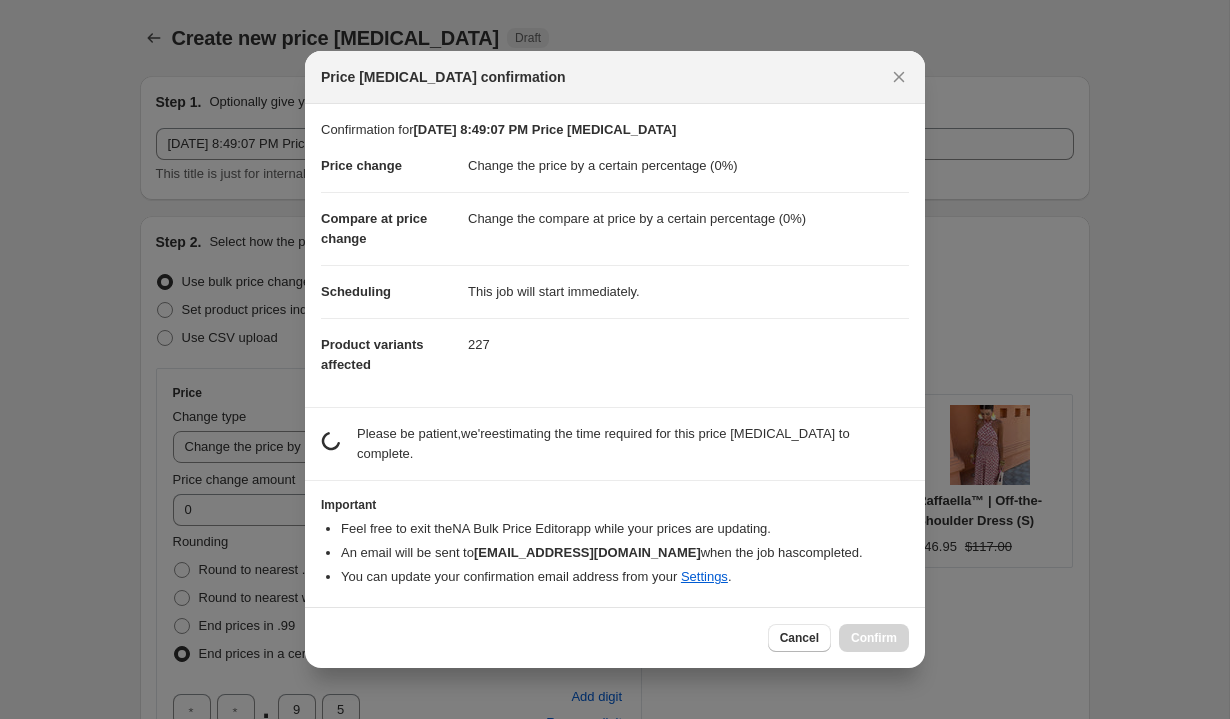 scroll, scrollTop: 0, scrollLeft: 0, axis: both 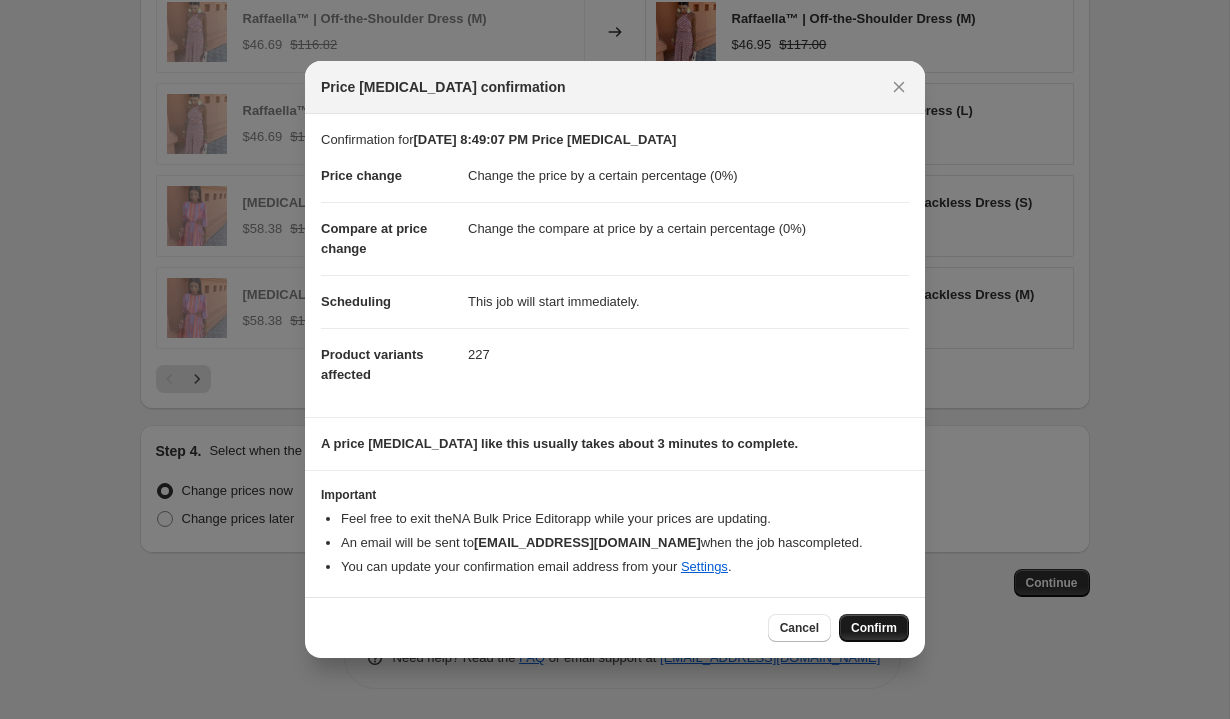 click on "Confirm" at bounding box center (874, 628) 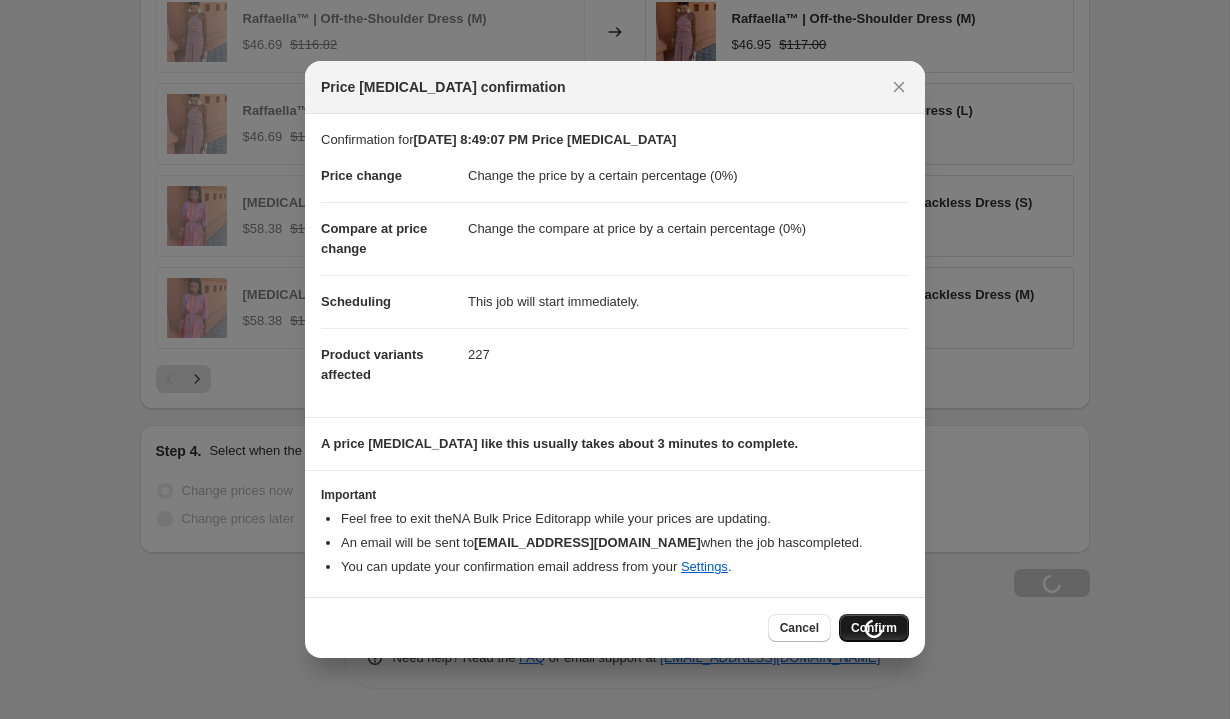 scroll, scrollTop: 2224, scrollLeft: 0, axis: vertical 